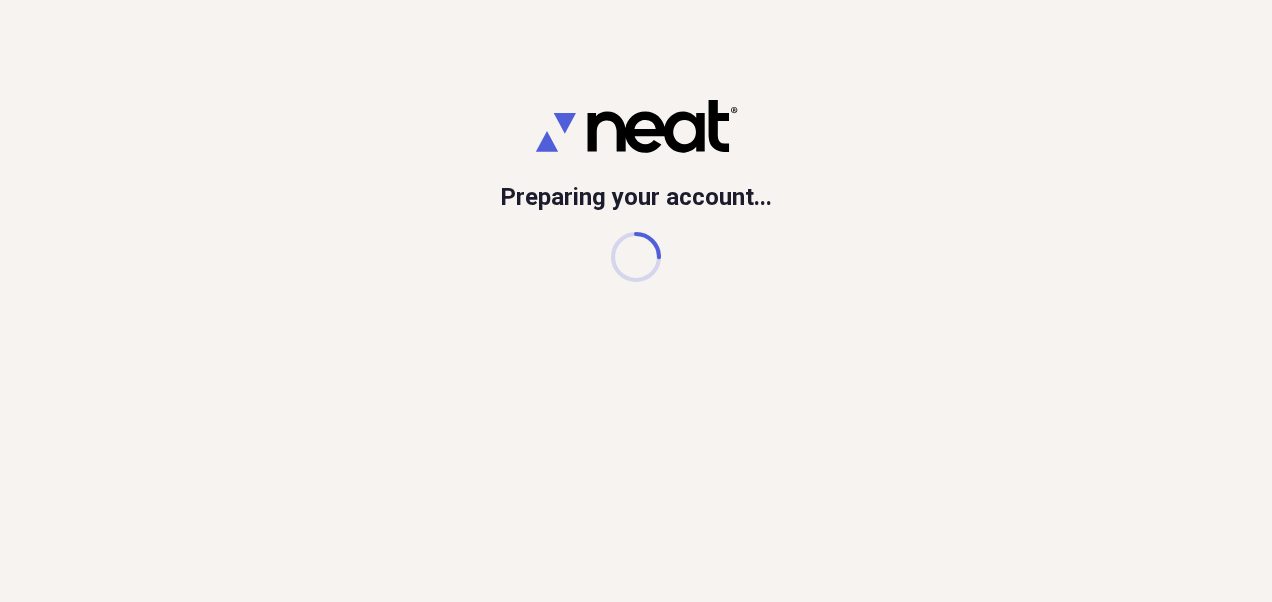 scroll, scrollTop: 0, scrollLeft: 0, axis: both 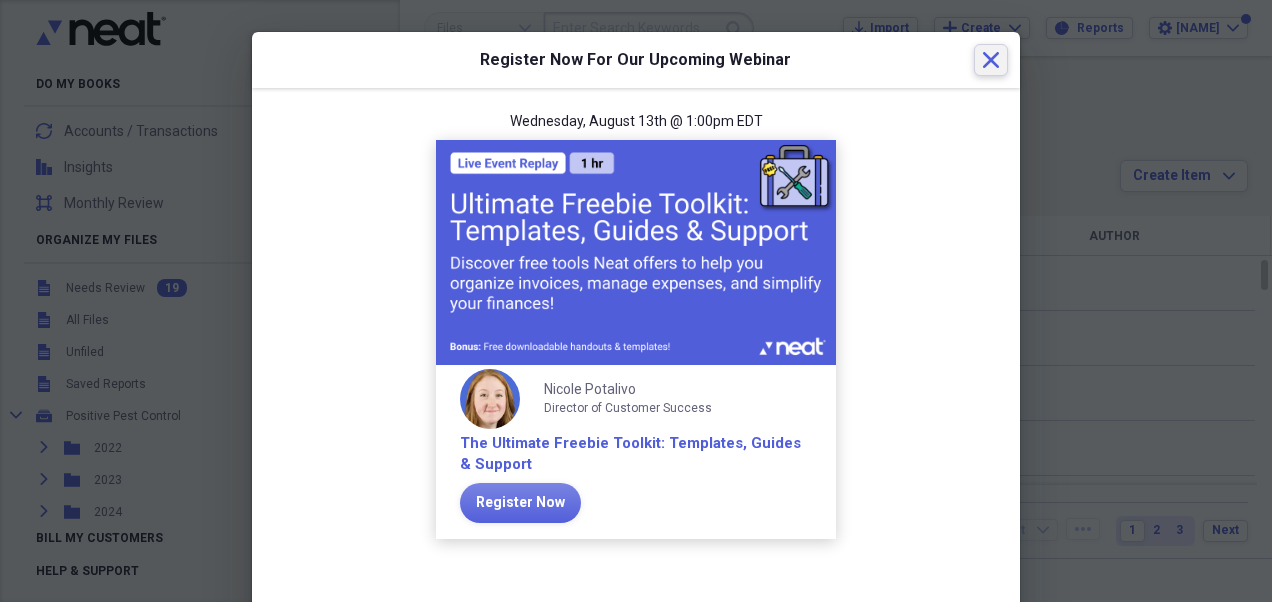 click 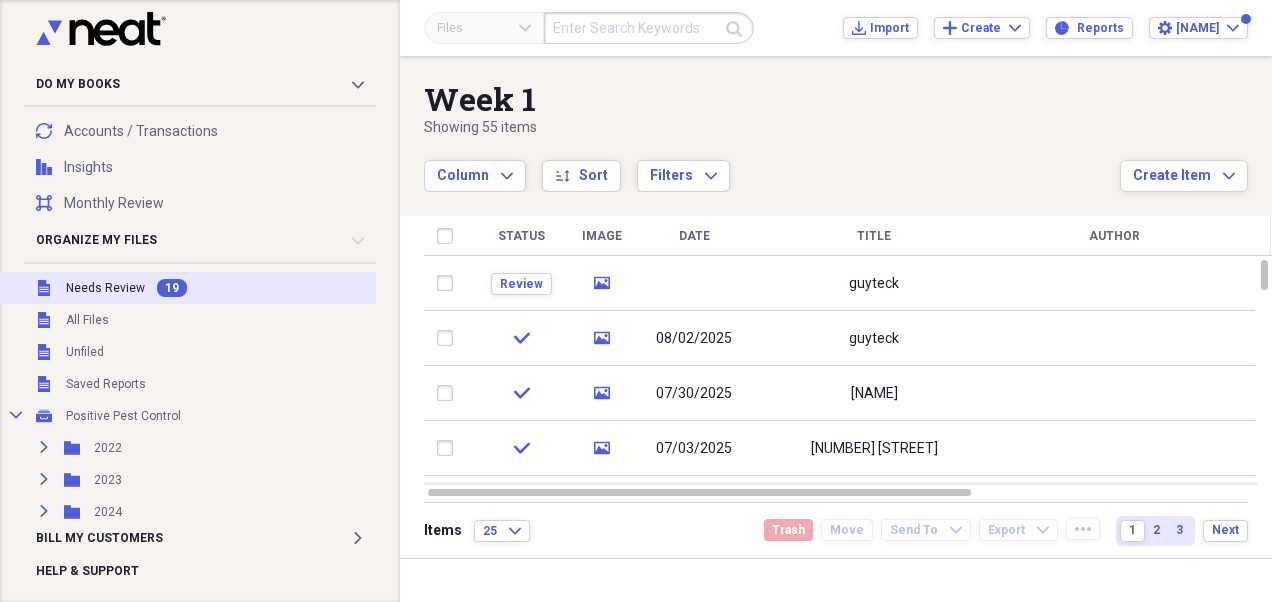 click on "Needs Review" at bounding box center (105, 288) 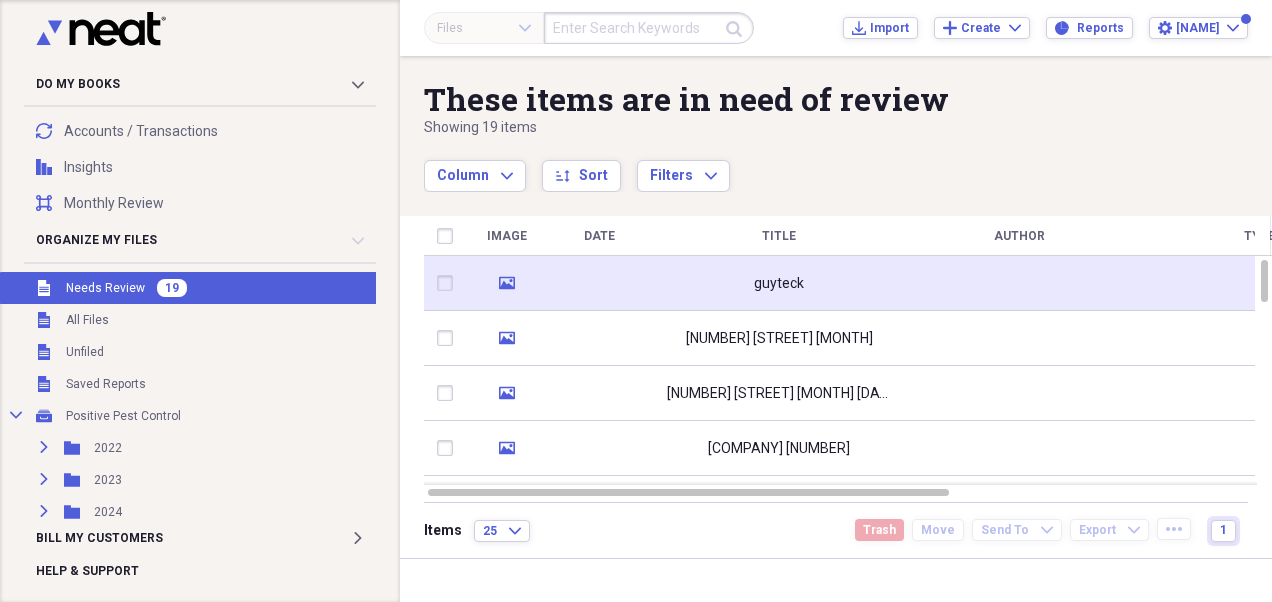click on "guyteck" at bounding box center [779, 283] 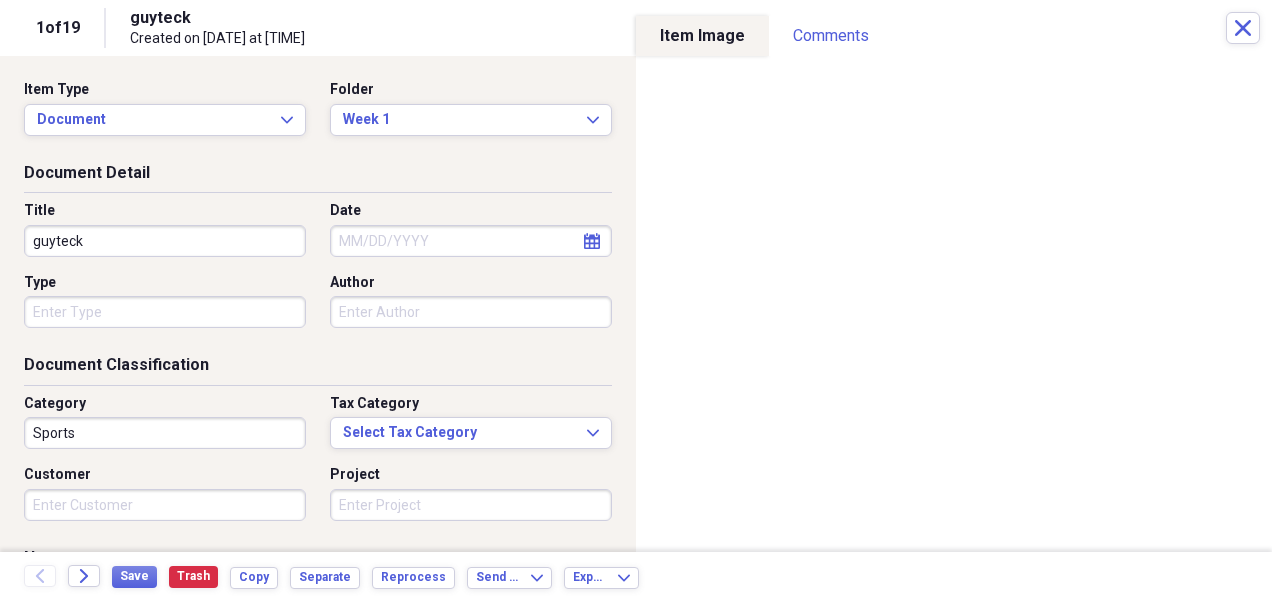 click 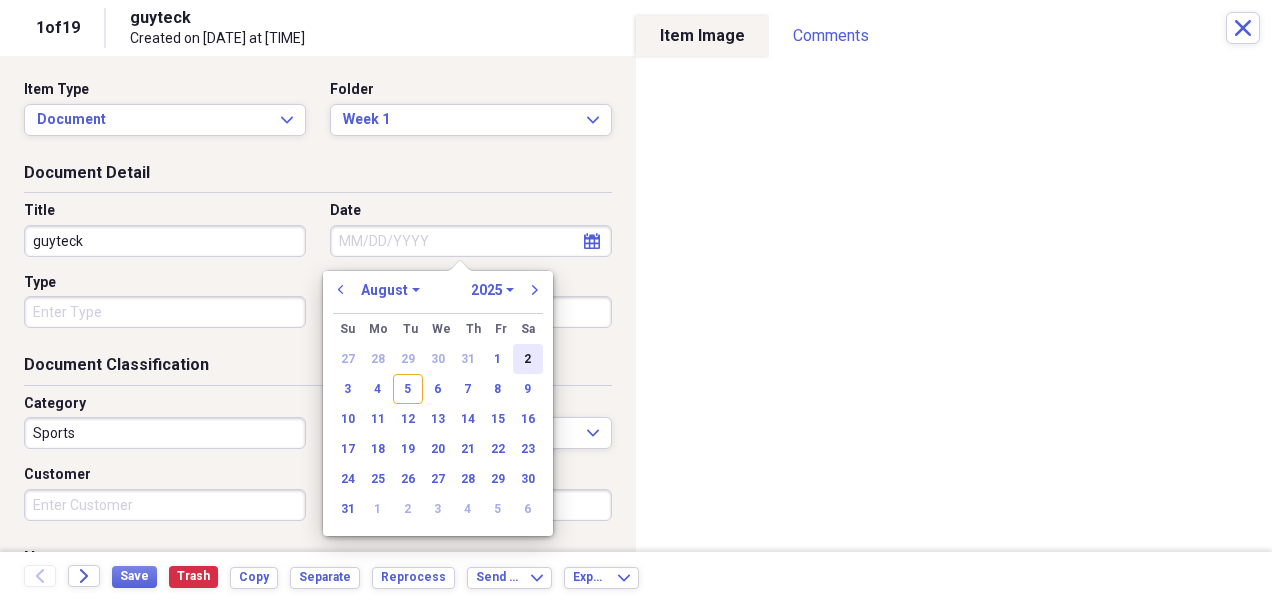 click on "2" at bounding box center (528, 359) 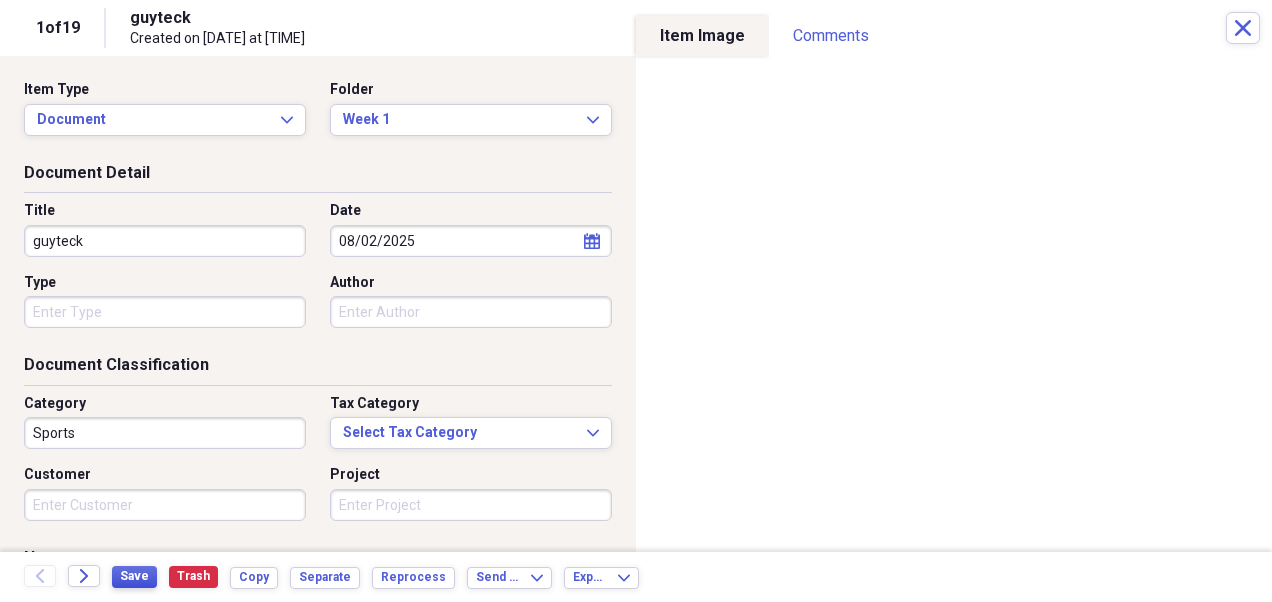 click on "Save" at bounding box center [134, 576] 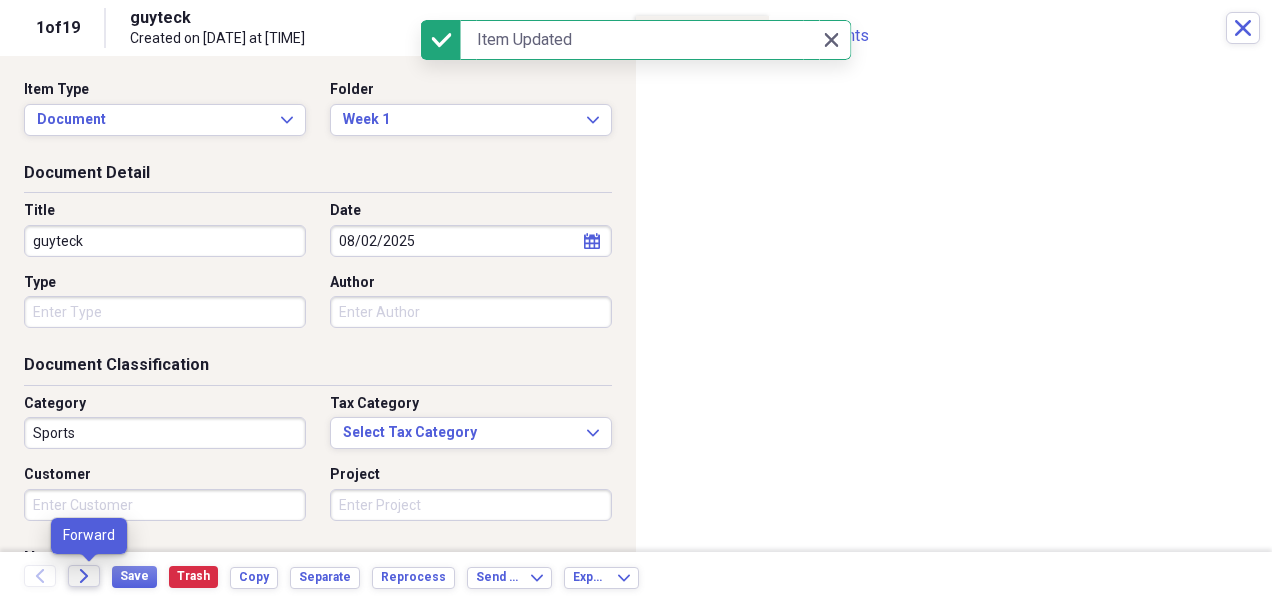 click on "Forward" at bounding box center [84, 576] 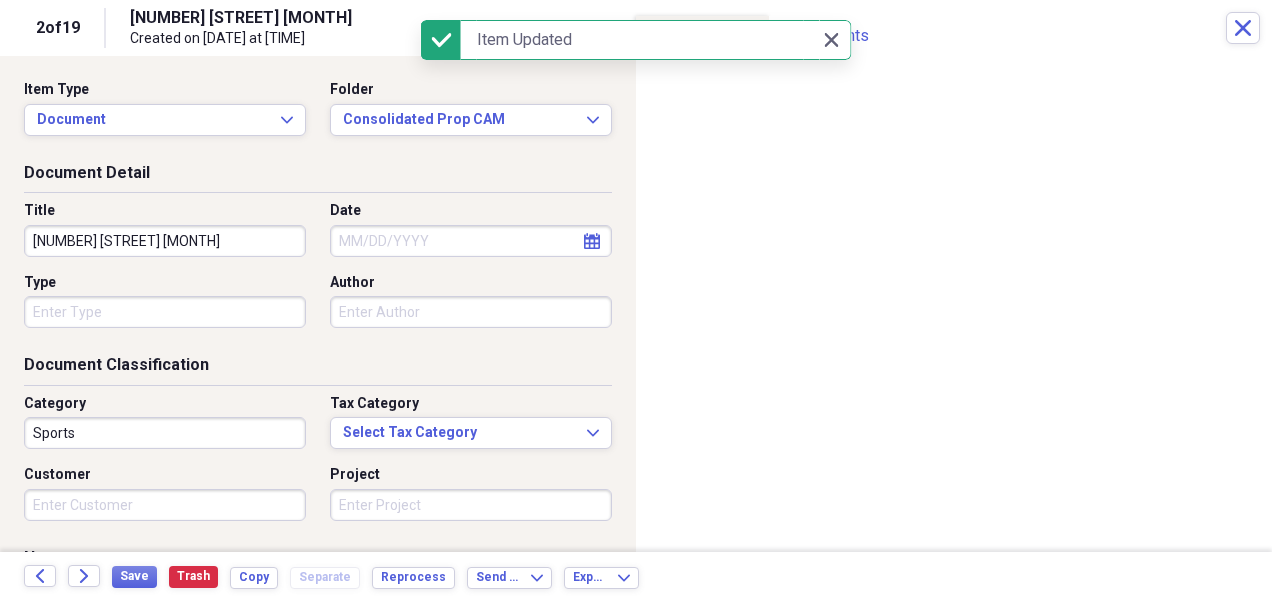 click on "calendar" 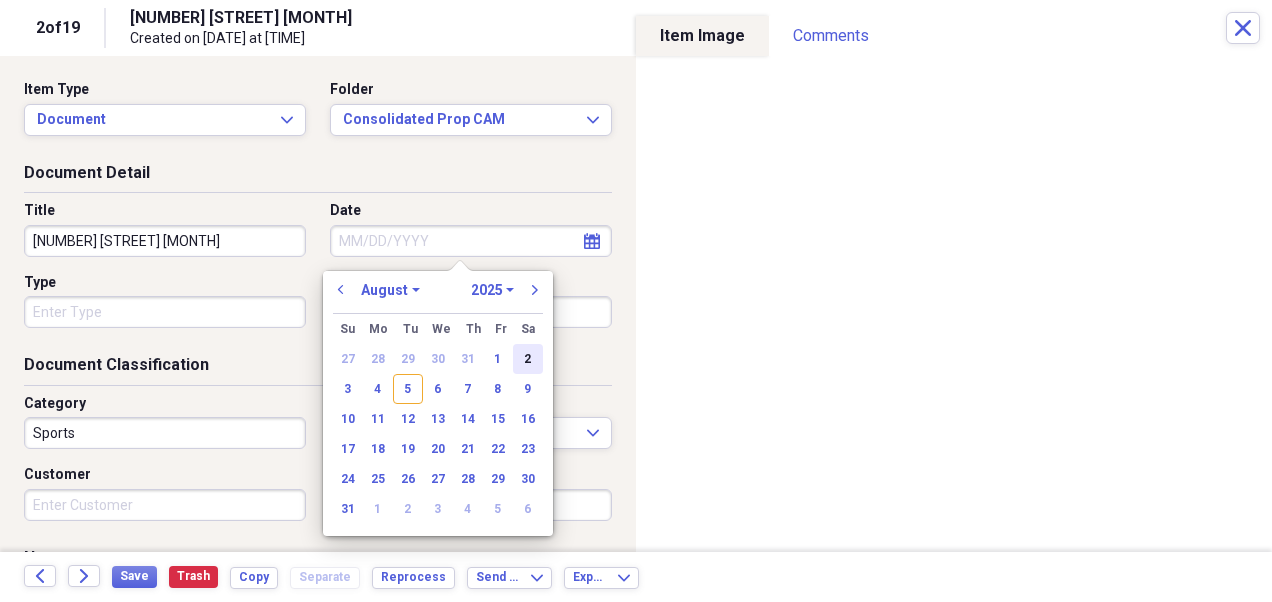click on "2" at bounding box center [528, 359] 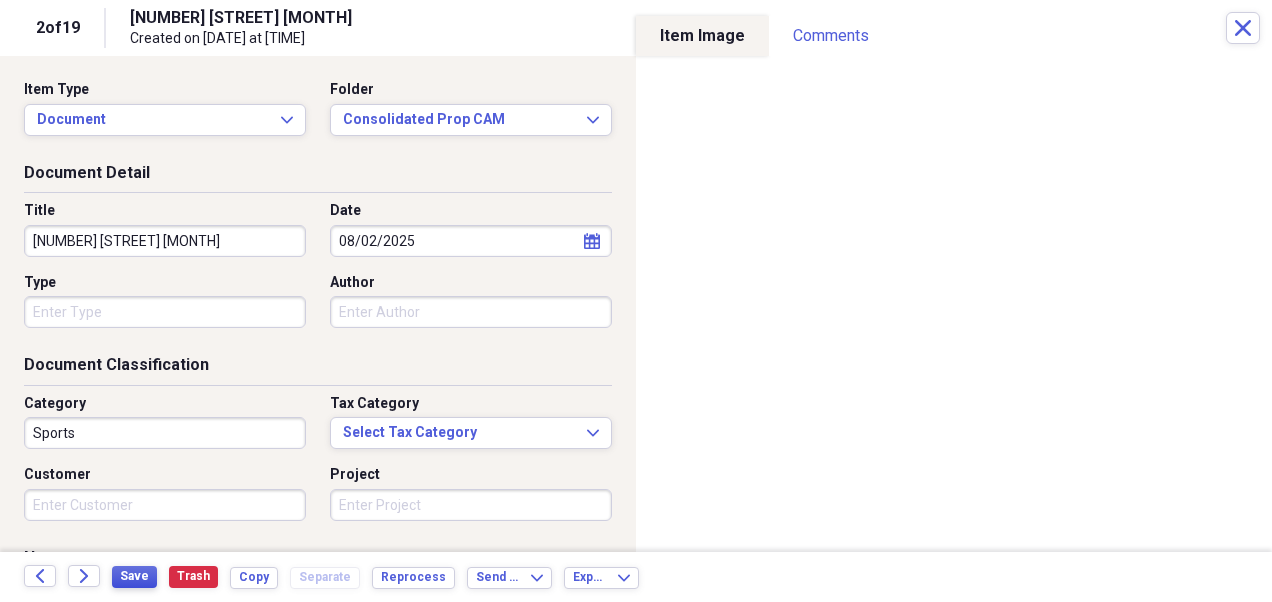 click on "Save" at bounding box center [134, 576] 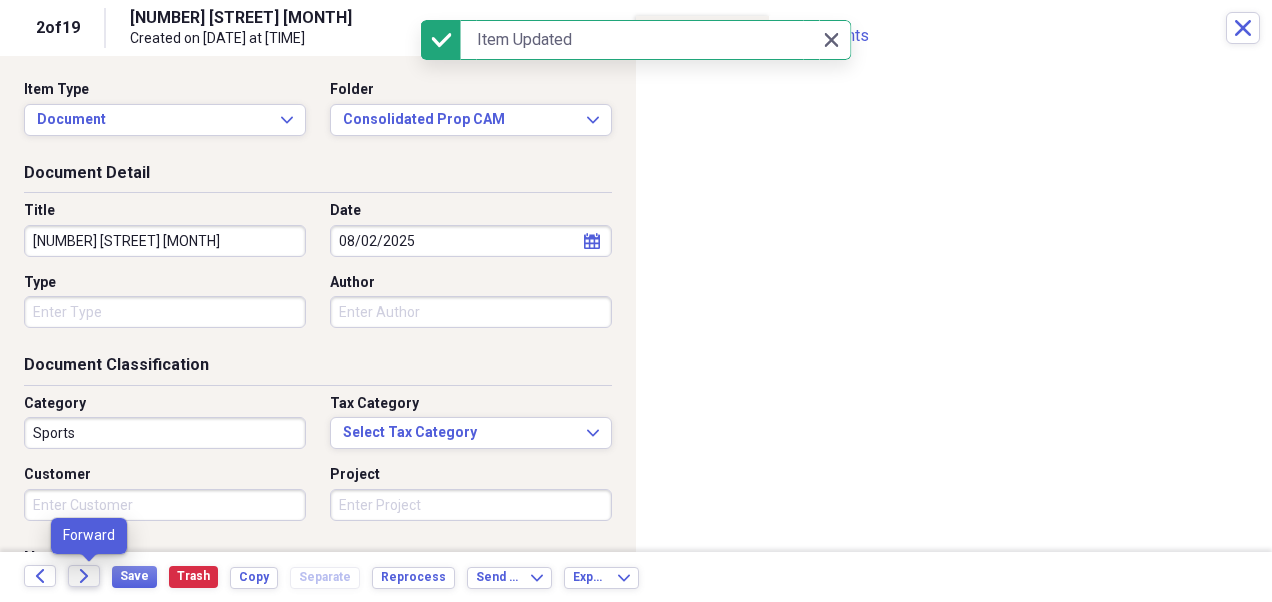 click on "Forward" 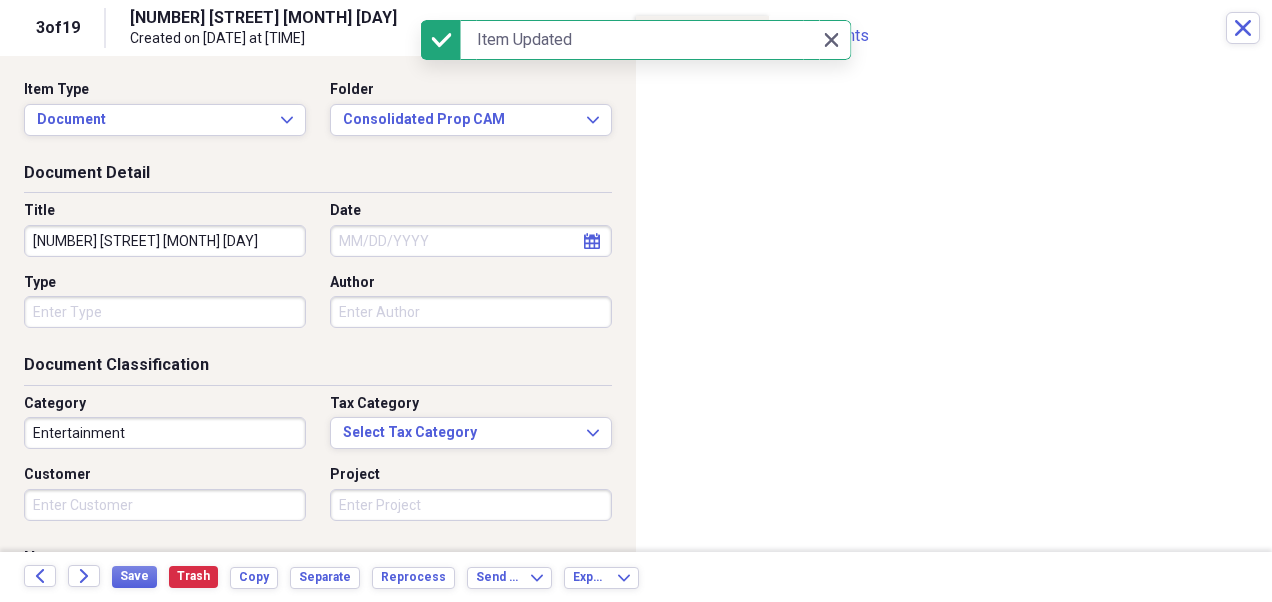 click on "calendar" 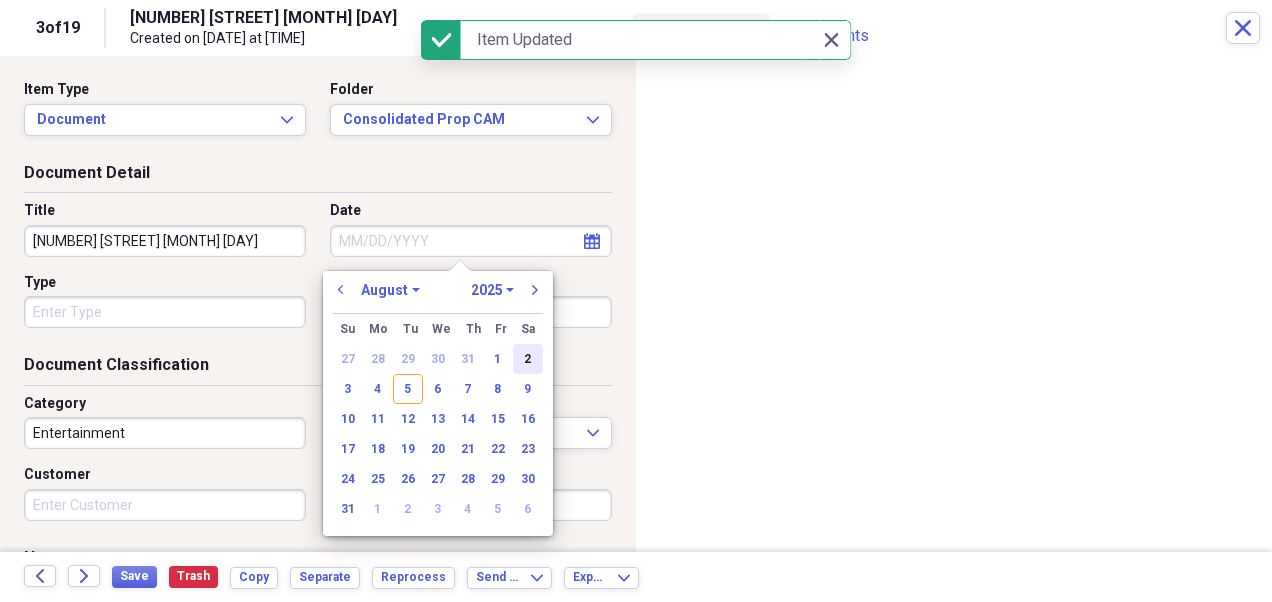click on "2" at bounding box center (528, 359) 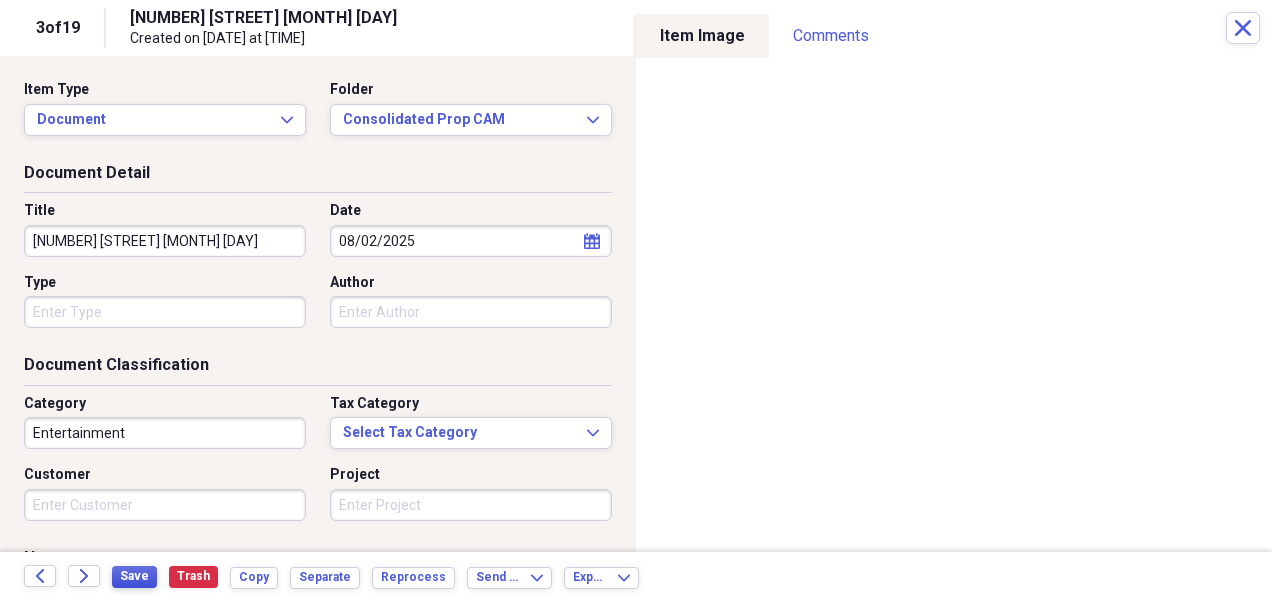 click on "Save" at bounding box center [134, 576] 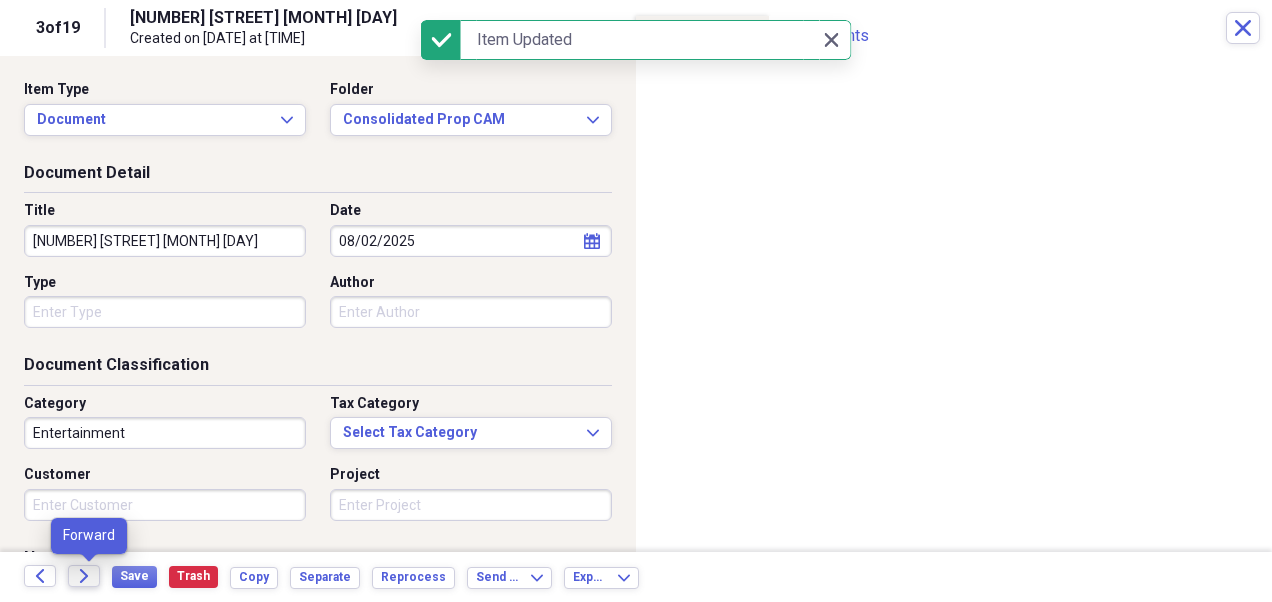 click 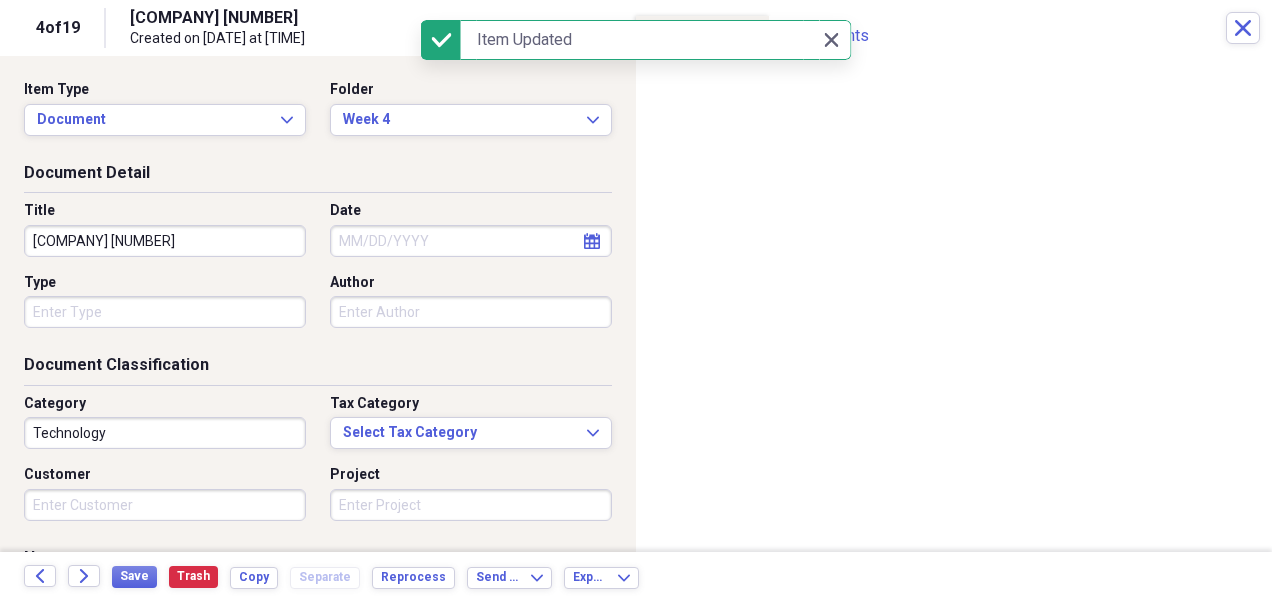click on "calendar" 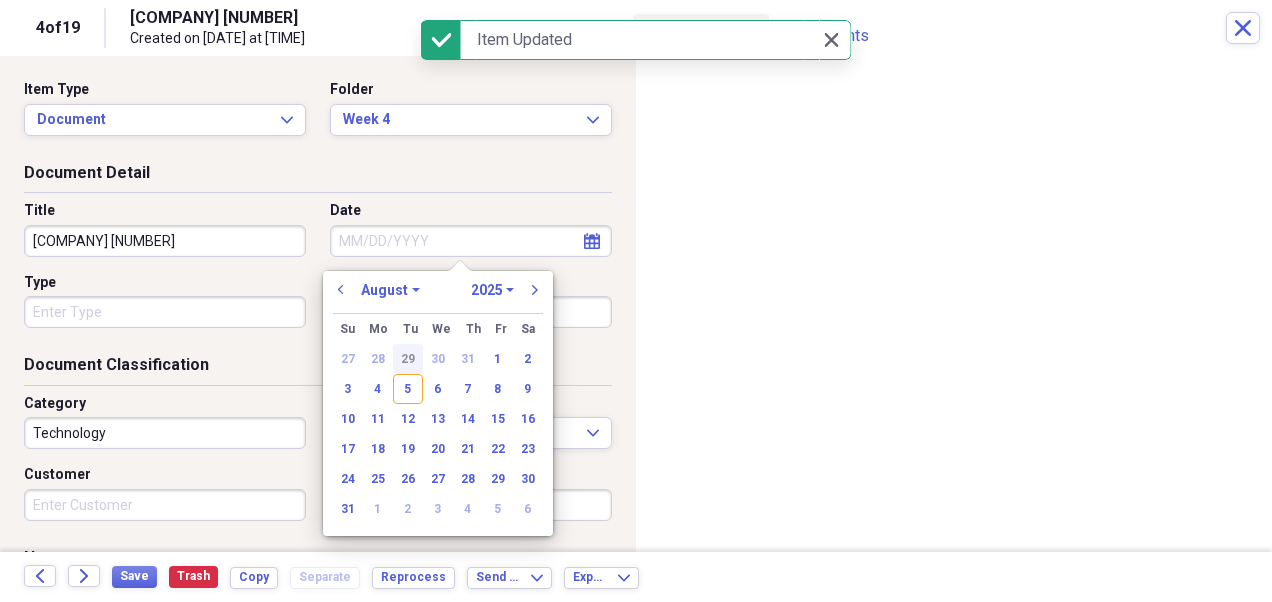click on "29" at bounding box center [408, 359] 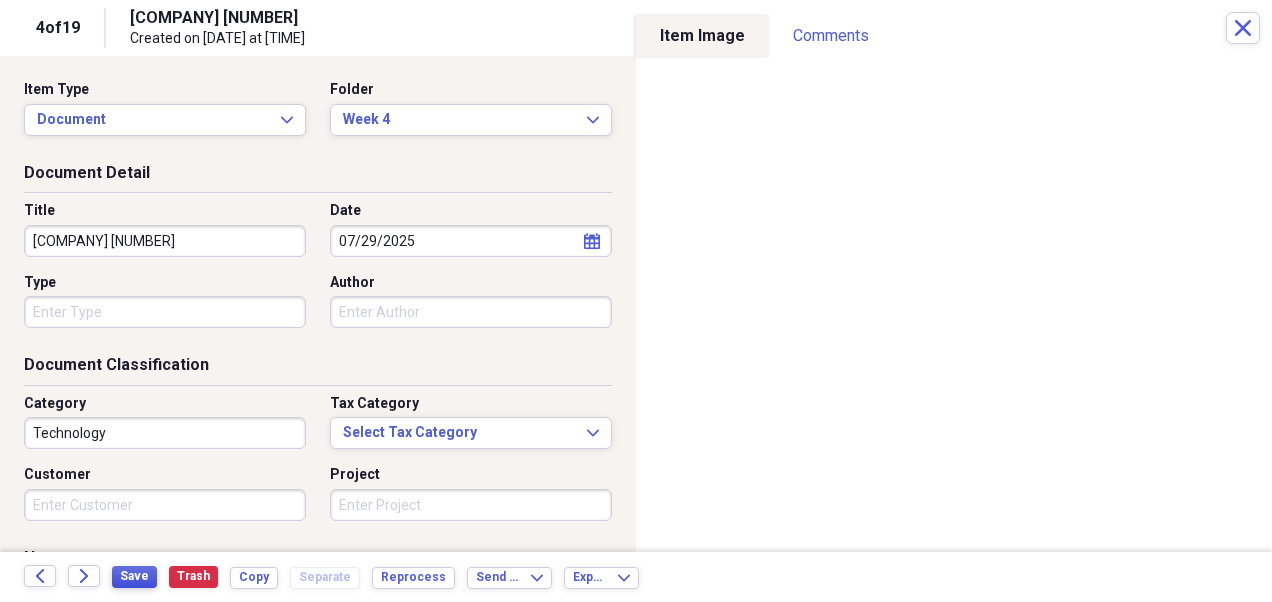 click on "Save" at bounding box center [134, 576] 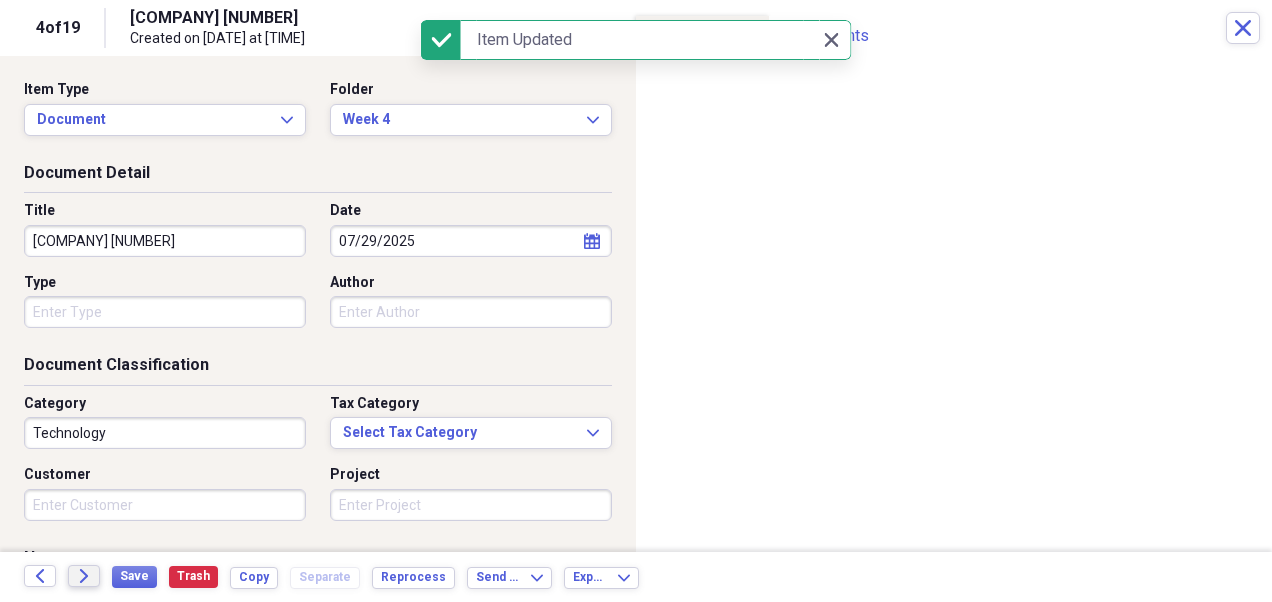 drag, startPoint x: 129, startPoint y: 566, endPoint x: 88, endPoint y: 570, distance: 41.19466 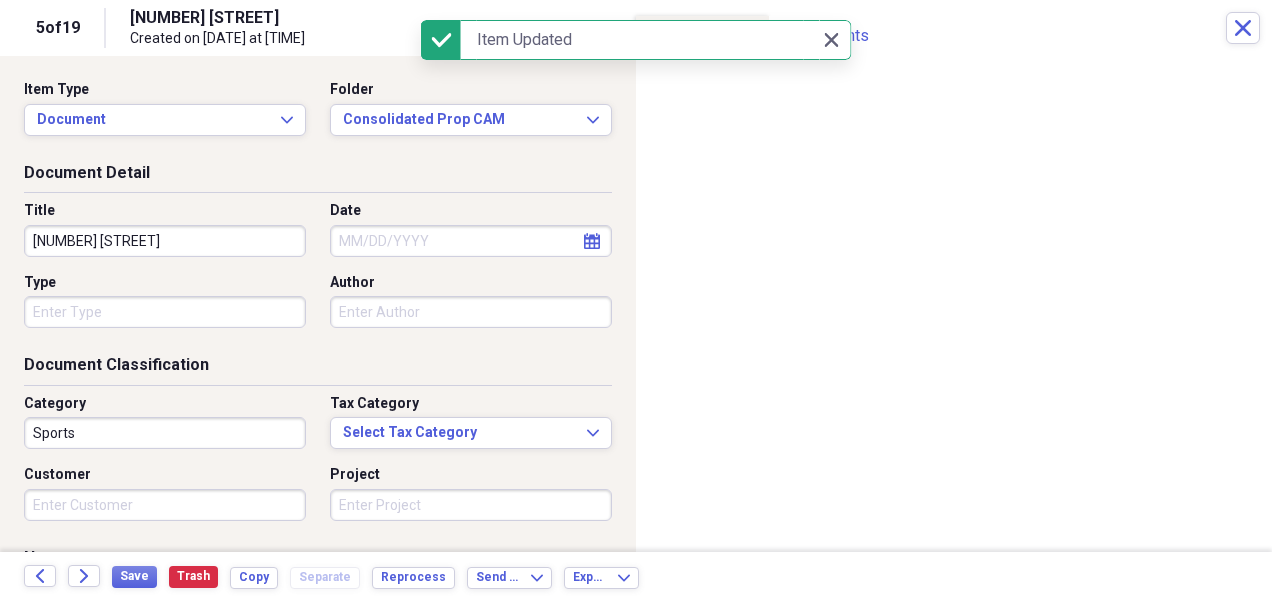 click on "calendar" 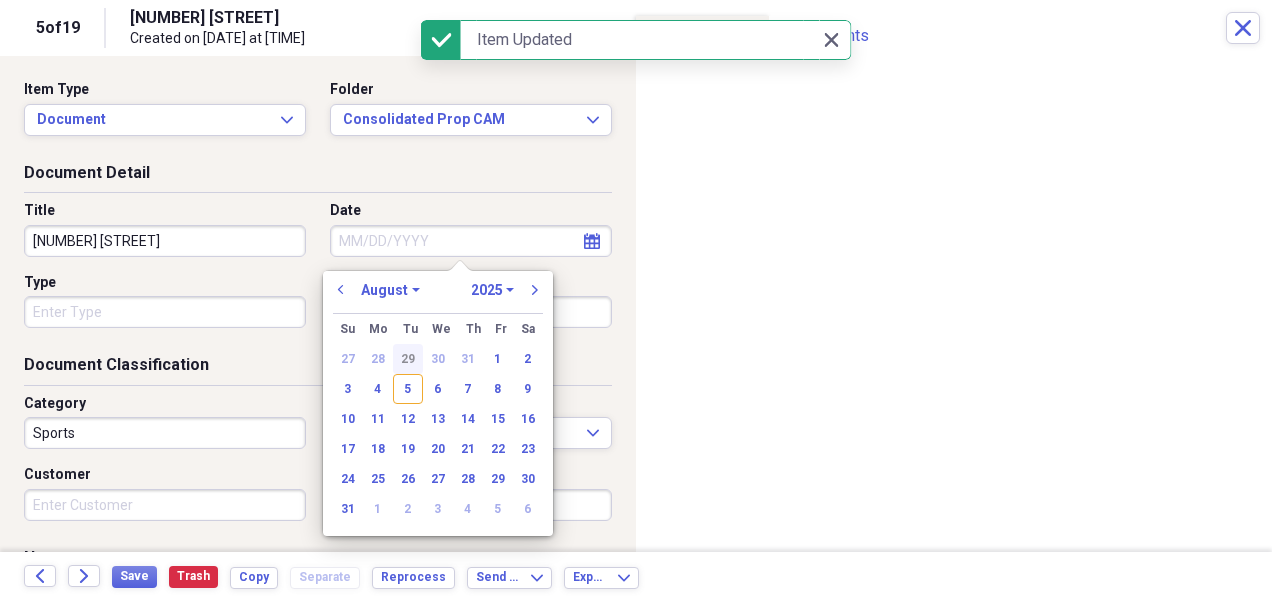 click on "29" at bounding box center (408, 359) 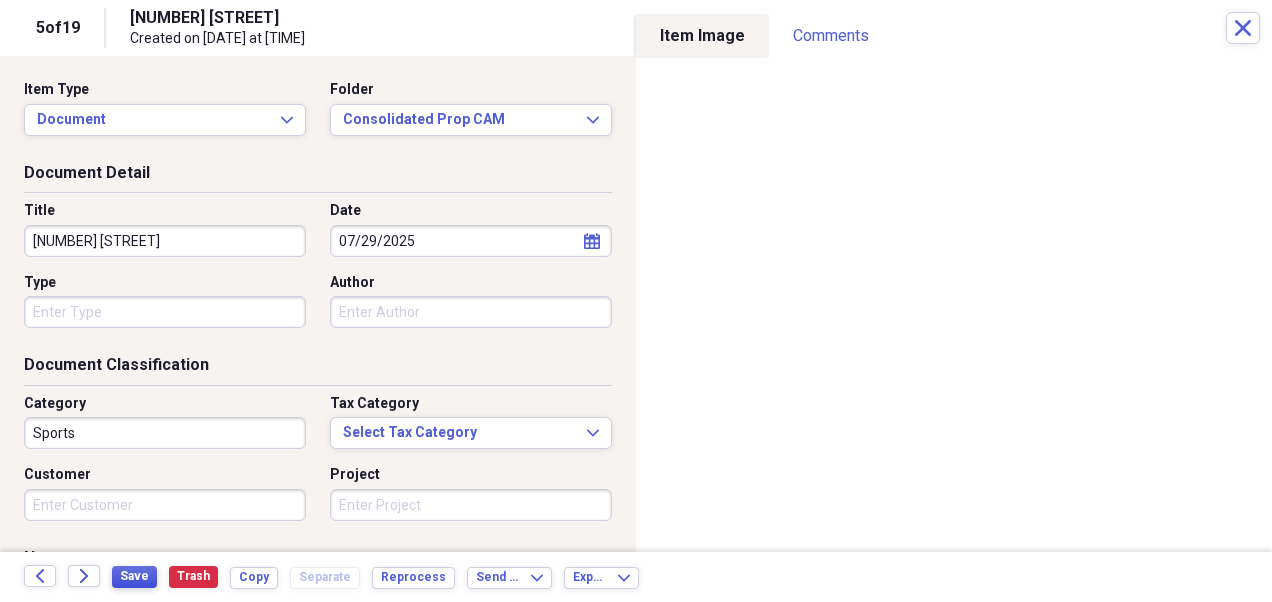 click on "Save" at bounding box center [134, 577] 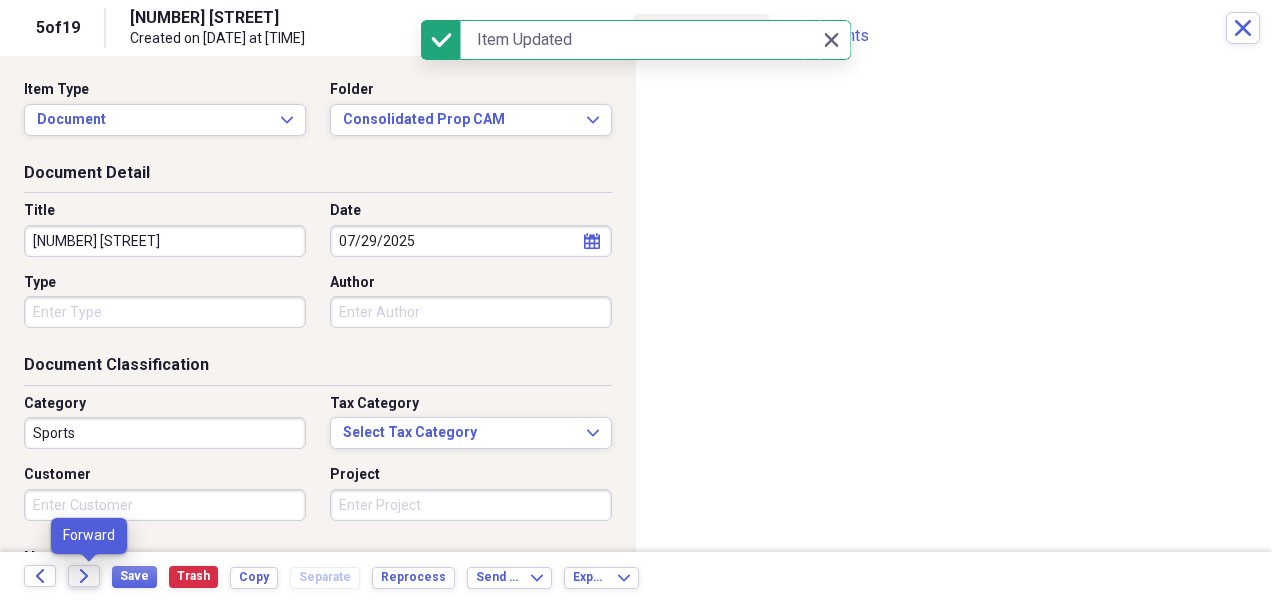 click on "Forward" 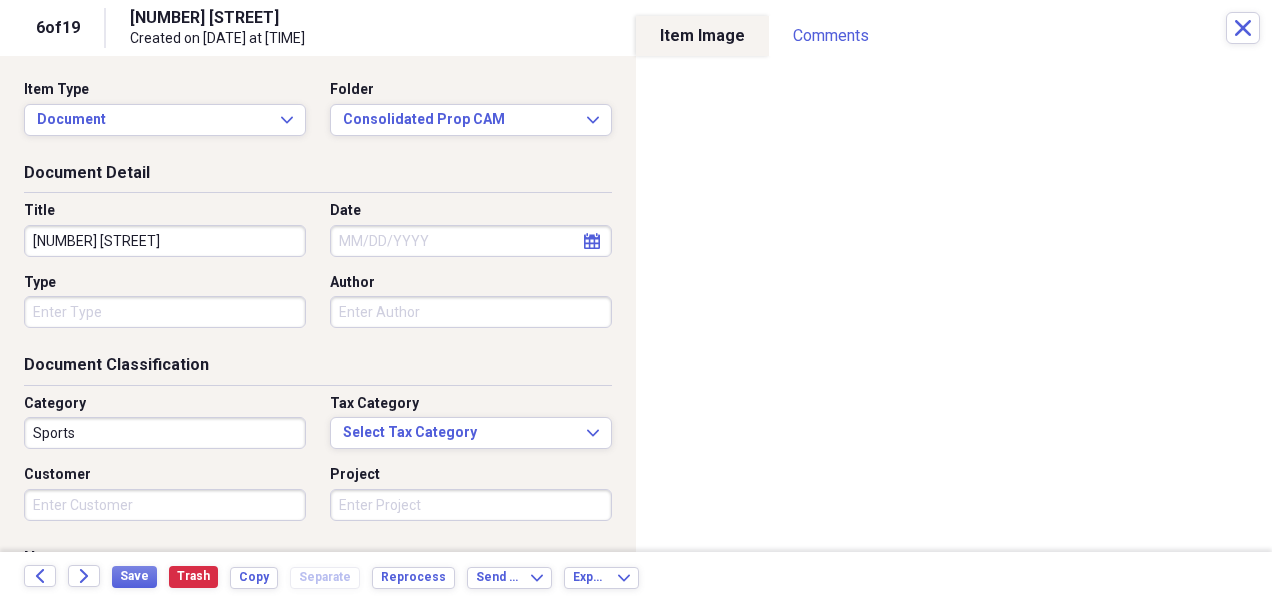 click 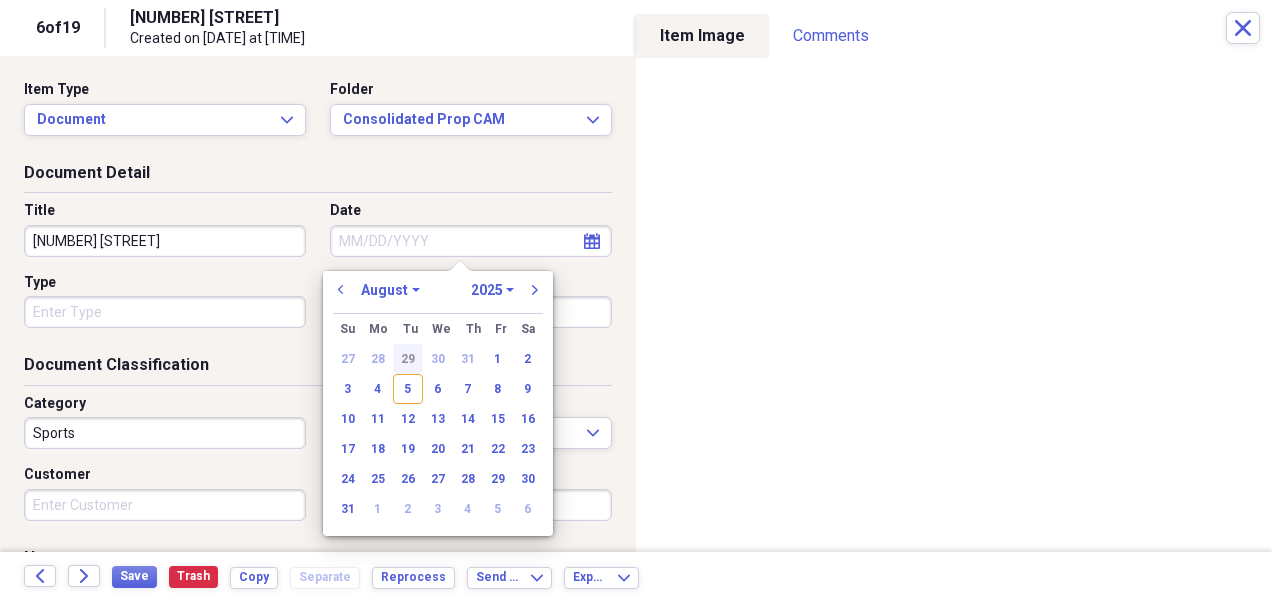 click on "29" at bounding box center (408, 359) 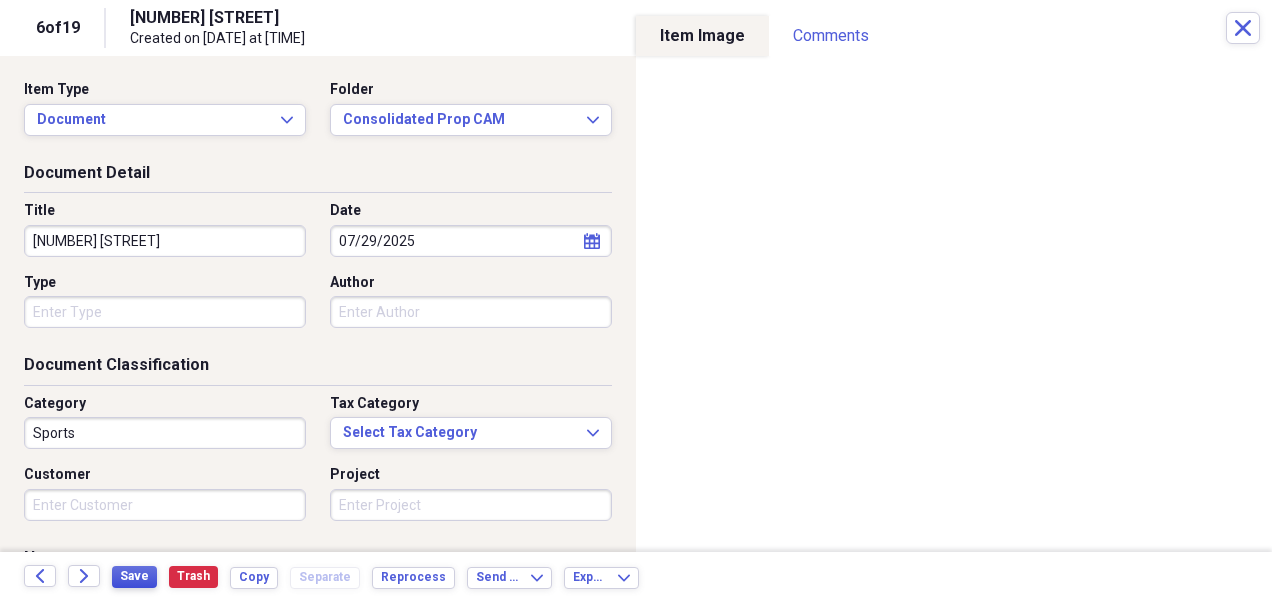 click on "Save" at bounding box center (134, 576) 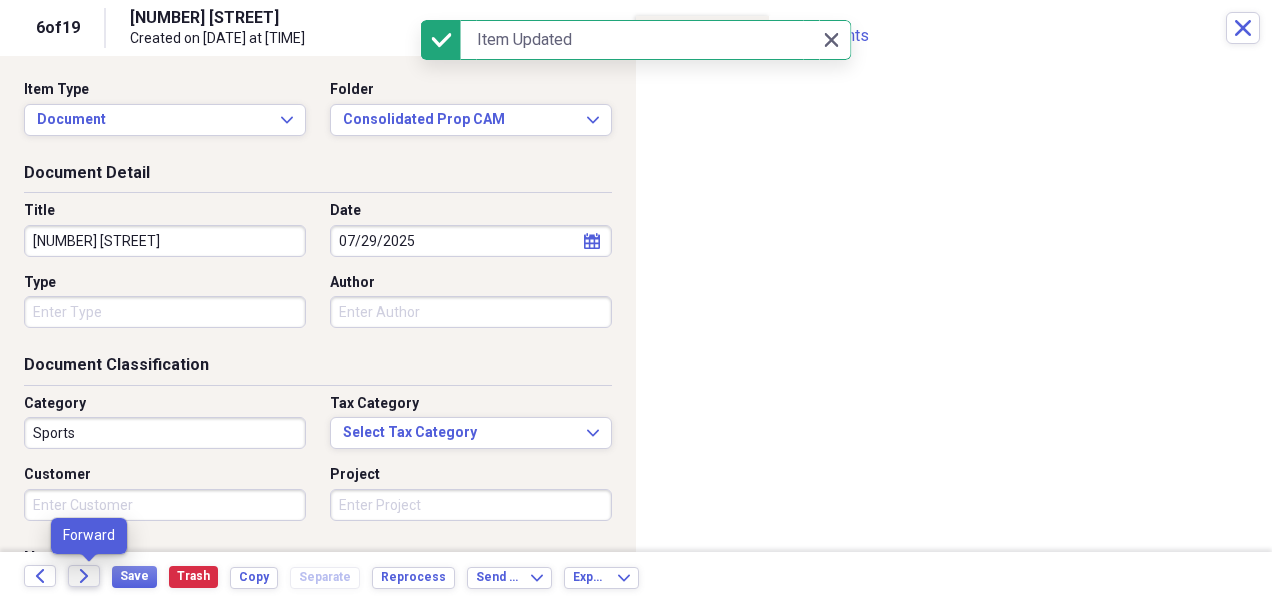 click on "Forward" 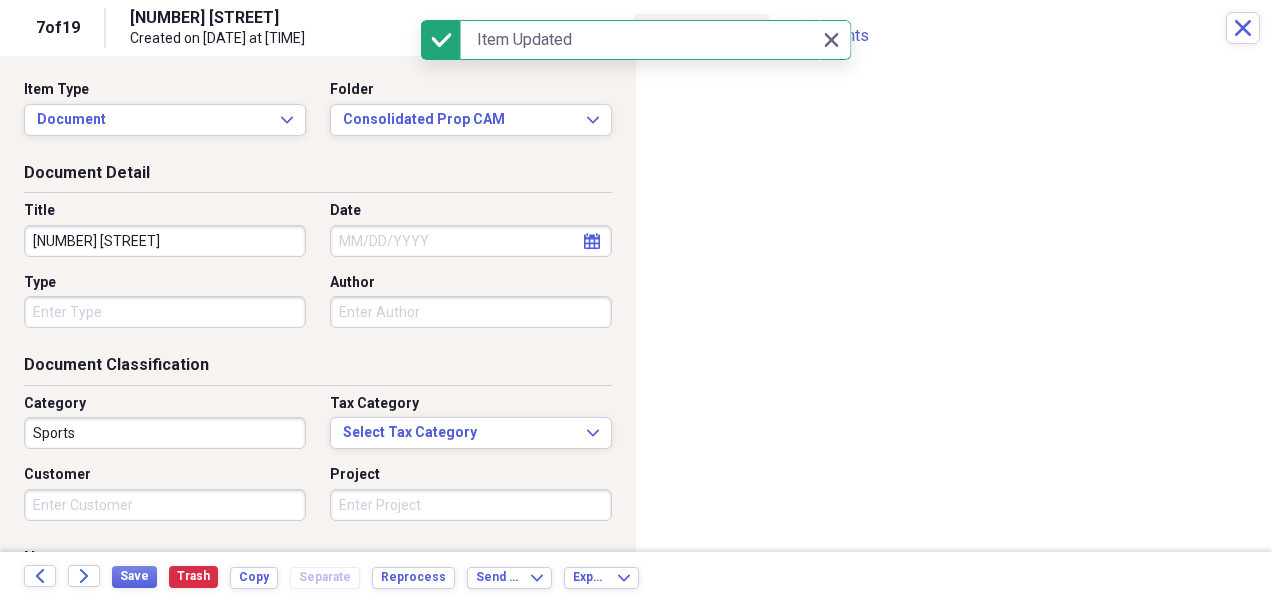 click 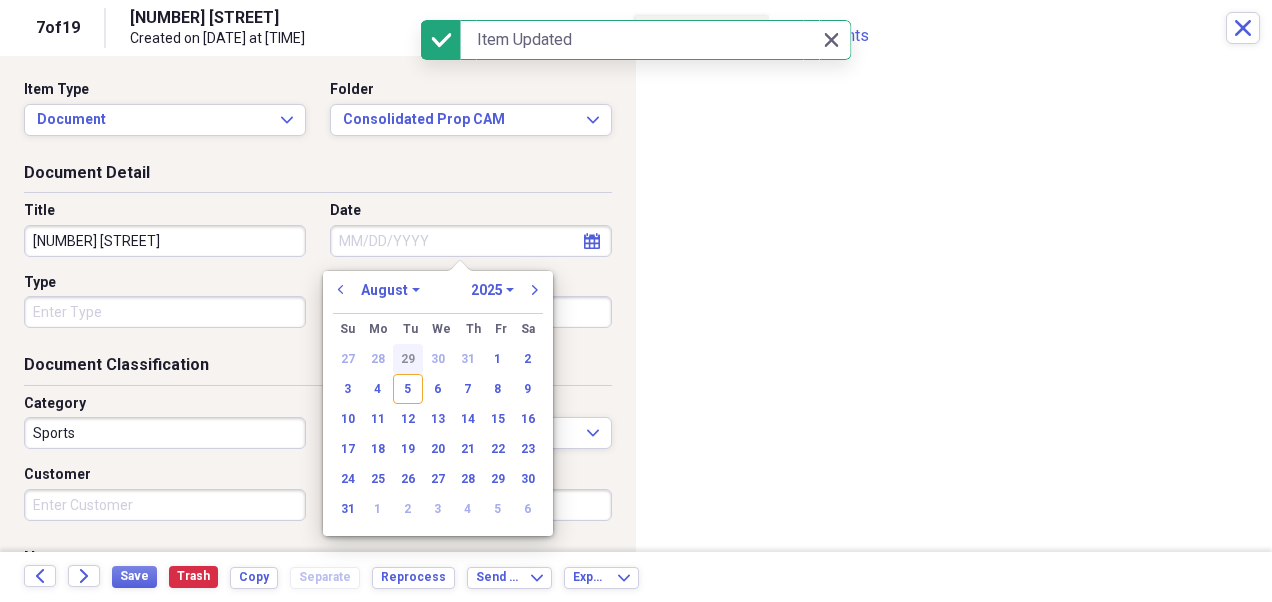 click on "29" at bounding box center [408, 359] 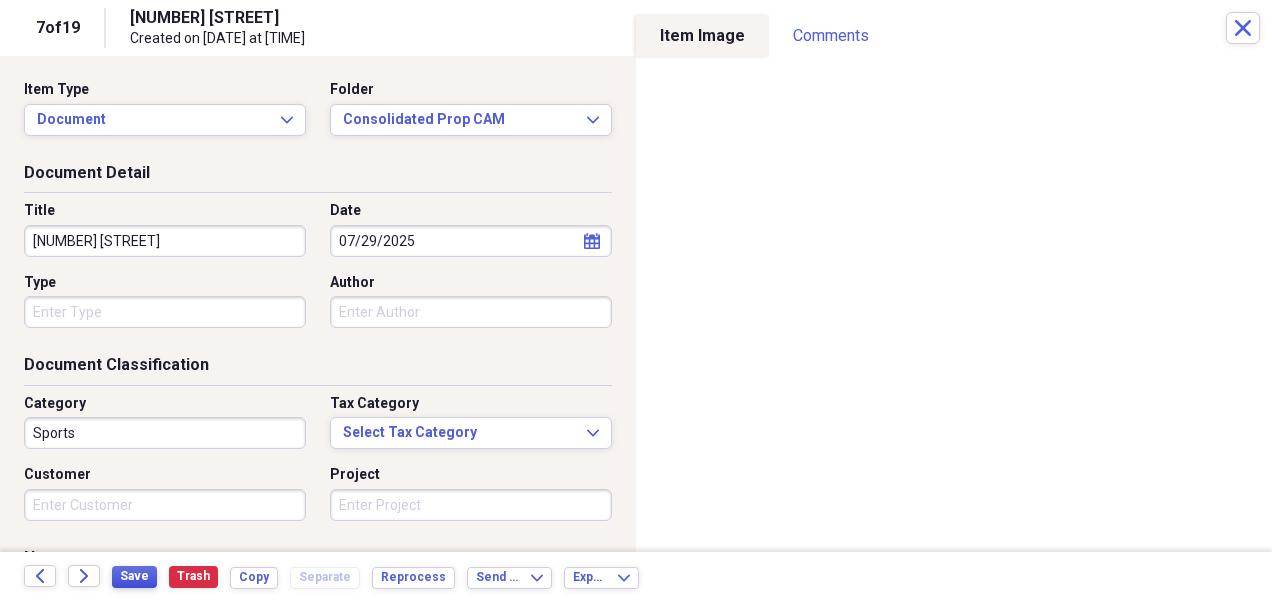click on "Save" at bounding box center [134, 576] 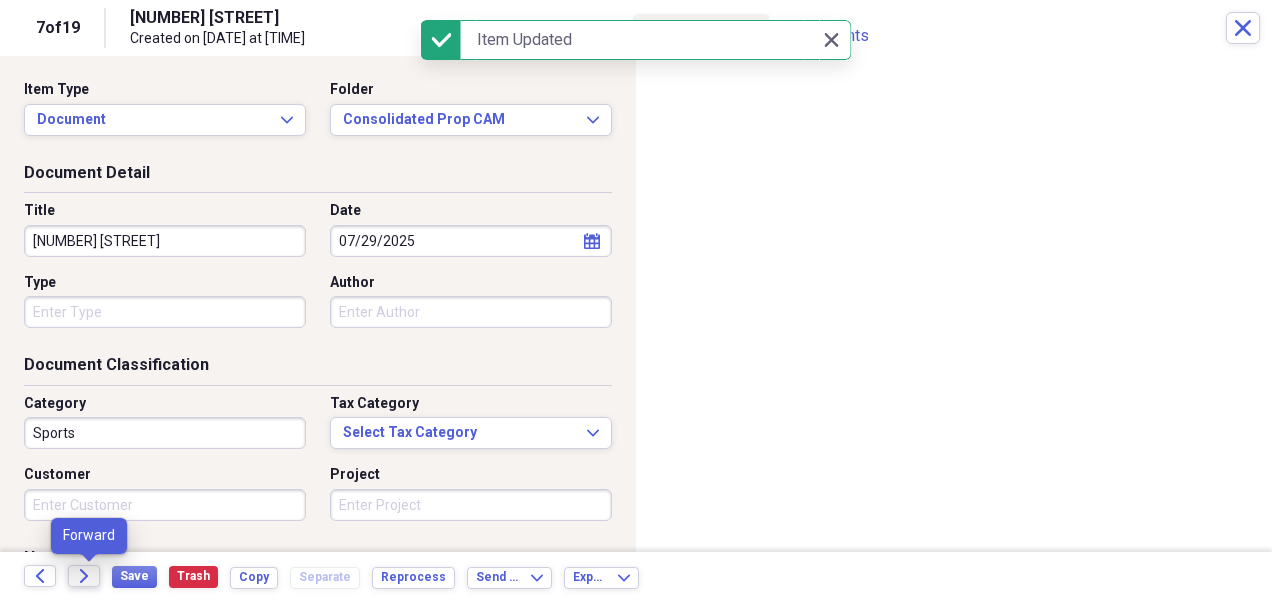 click 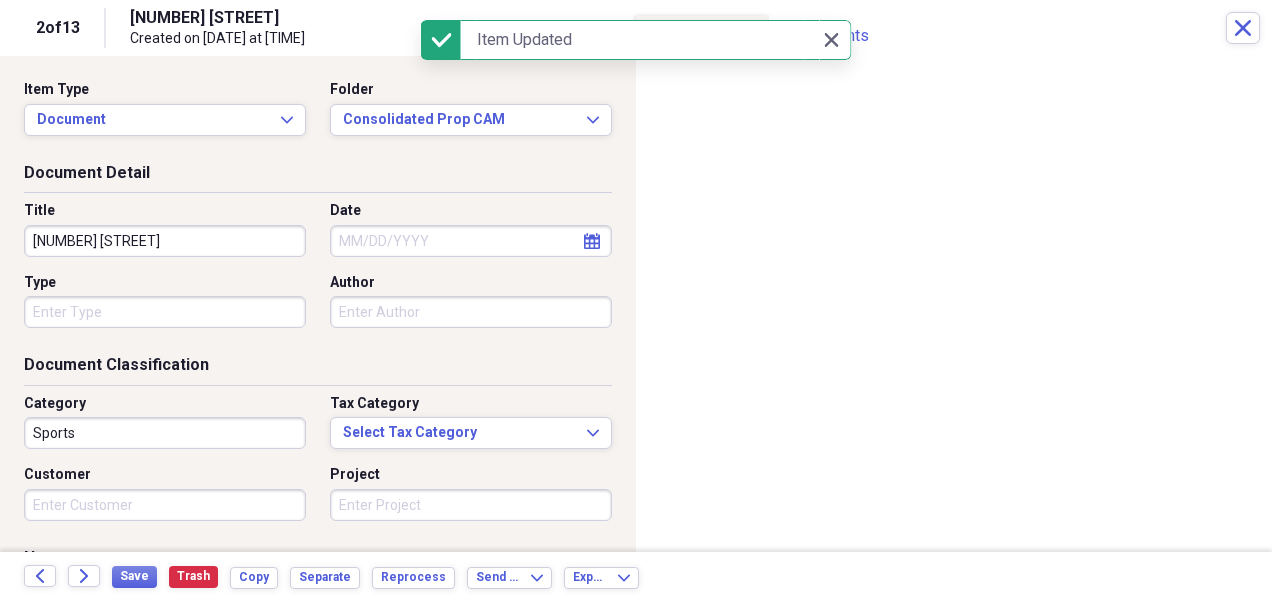 click 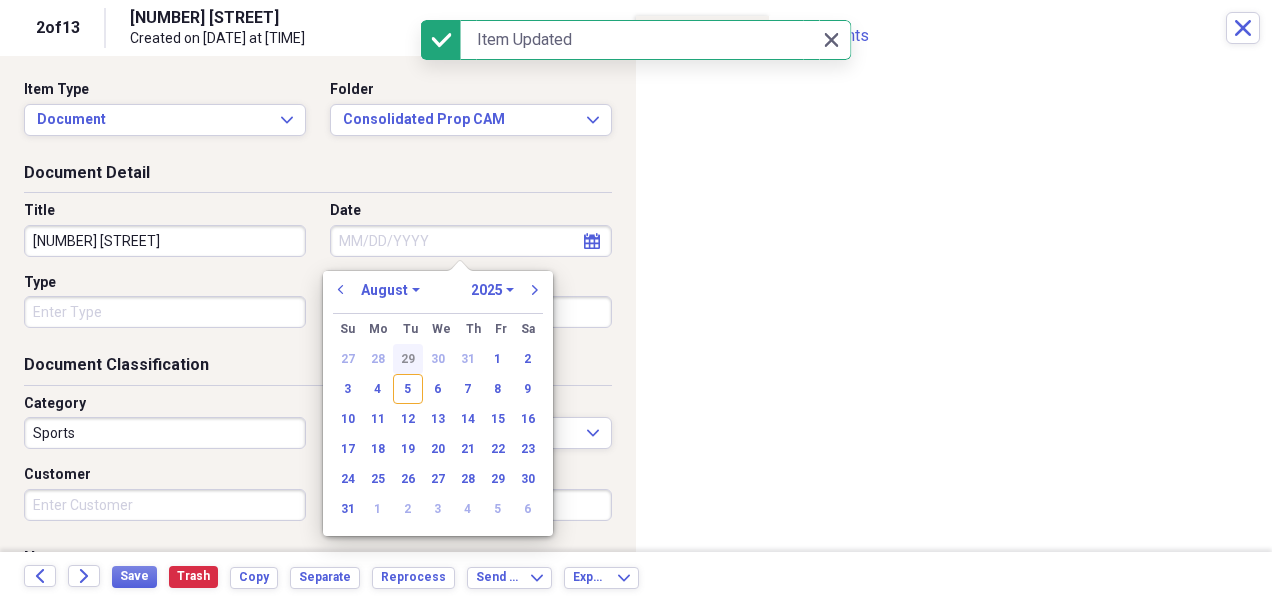 click on "29" at bounding box center (408, 359) 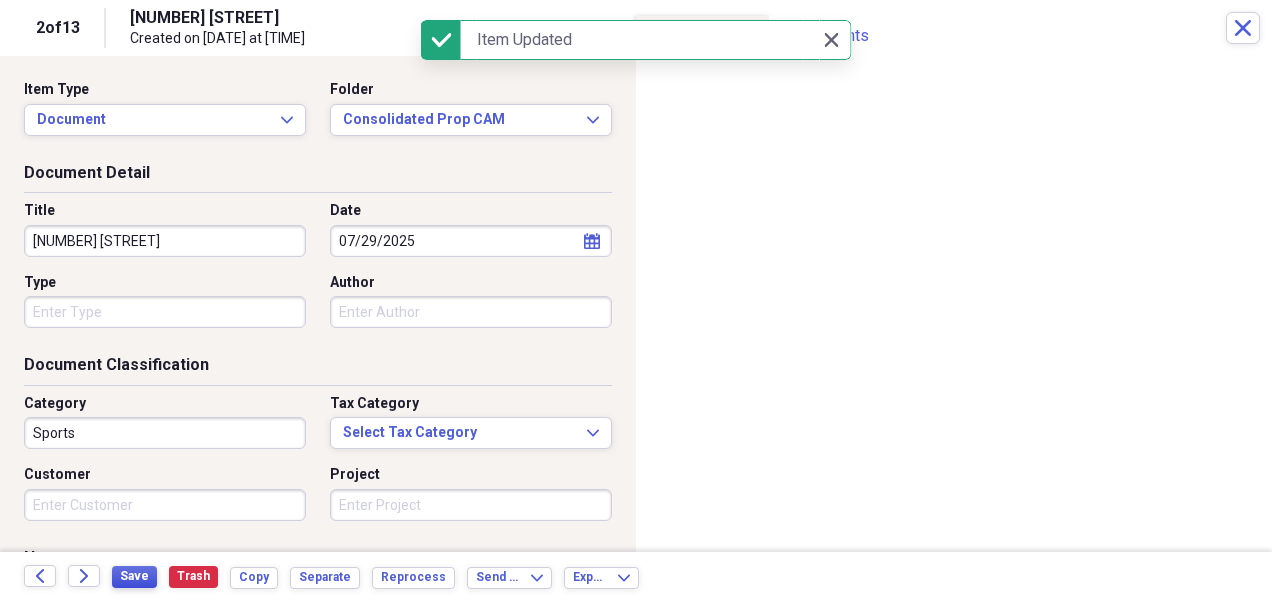 click on "Save" at bounding box center (134, 577) 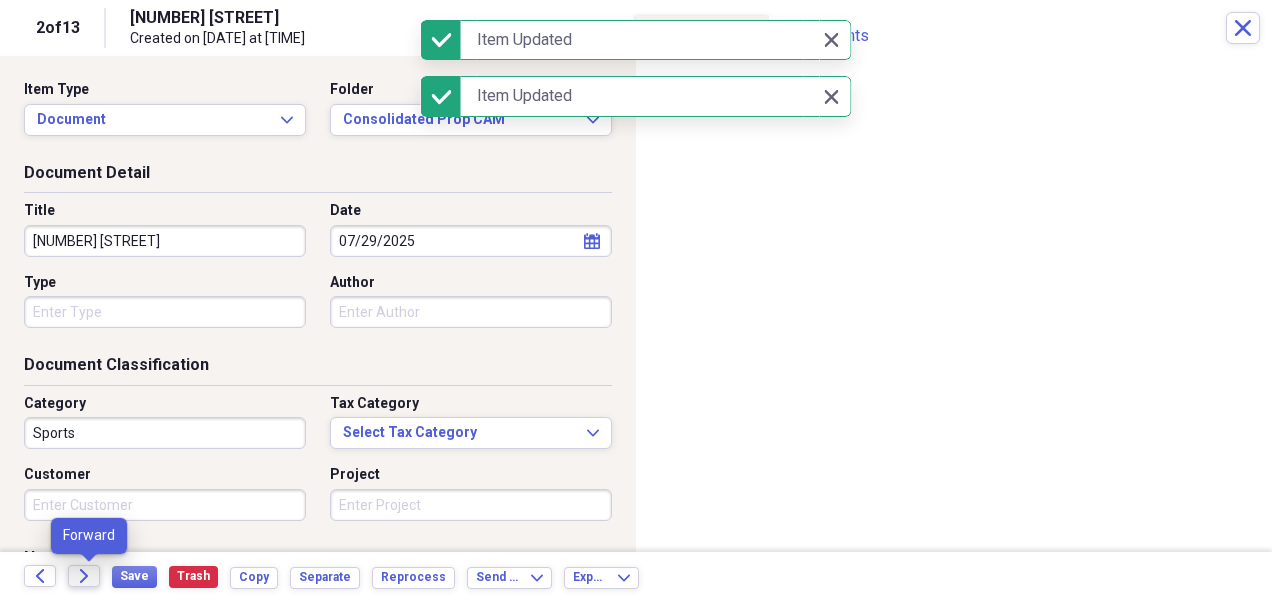 click on "Forward" at bounding box center (84, 576) 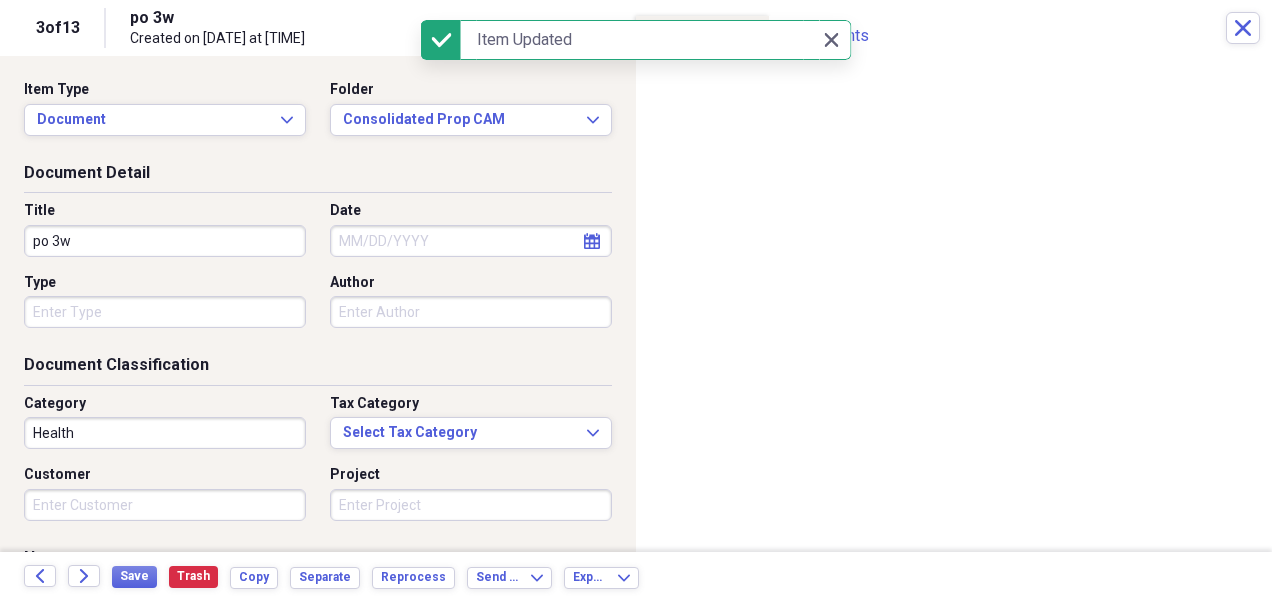 click on "Date" at bounding box center [471, 241] 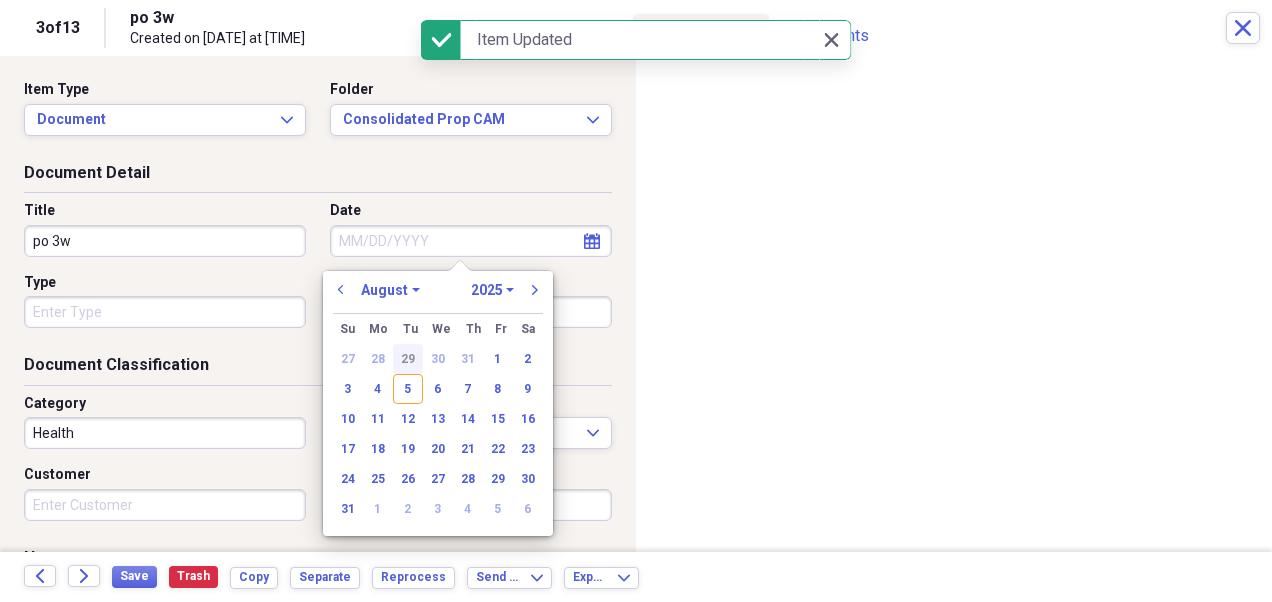 click on "29" at bounding box center (408, 359) 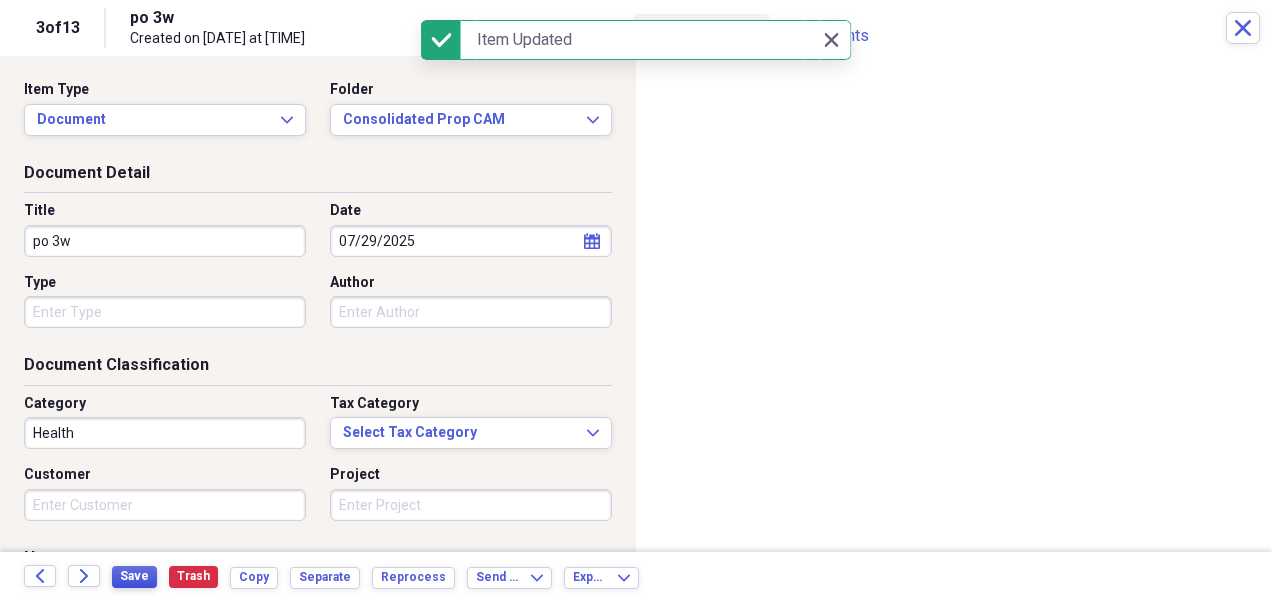 click on "Save" at bounding box center (134, 576) 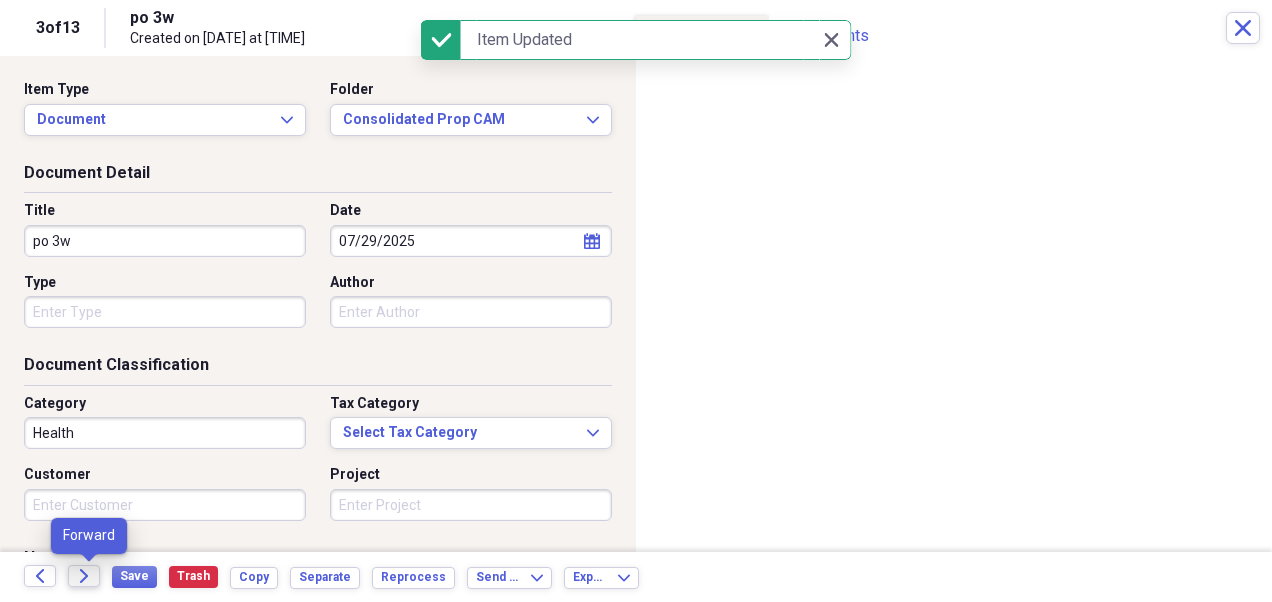 click 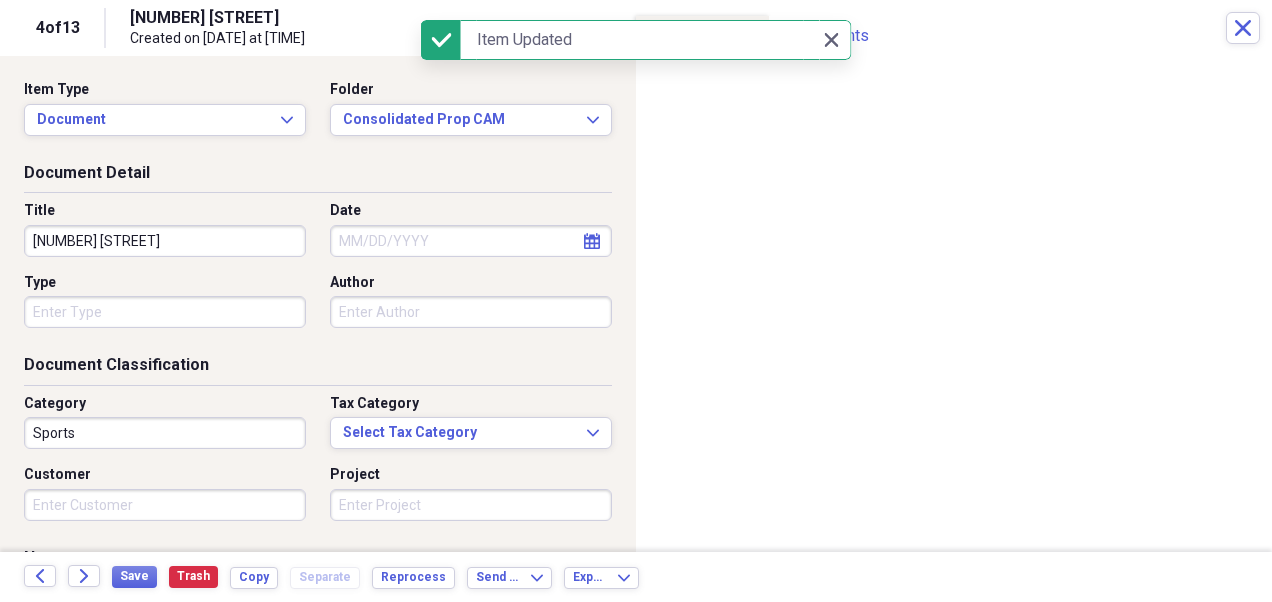 click on "calendar Calendar" at bounding box center [592, 241] 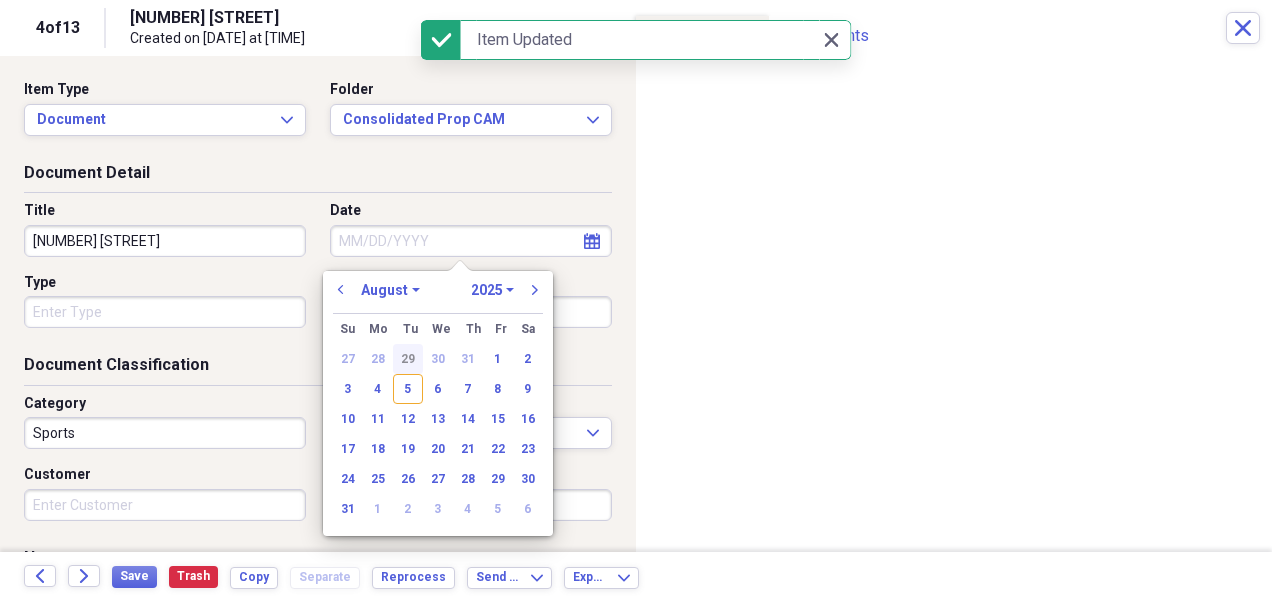 click on "29" at bounding box center (408, 359) 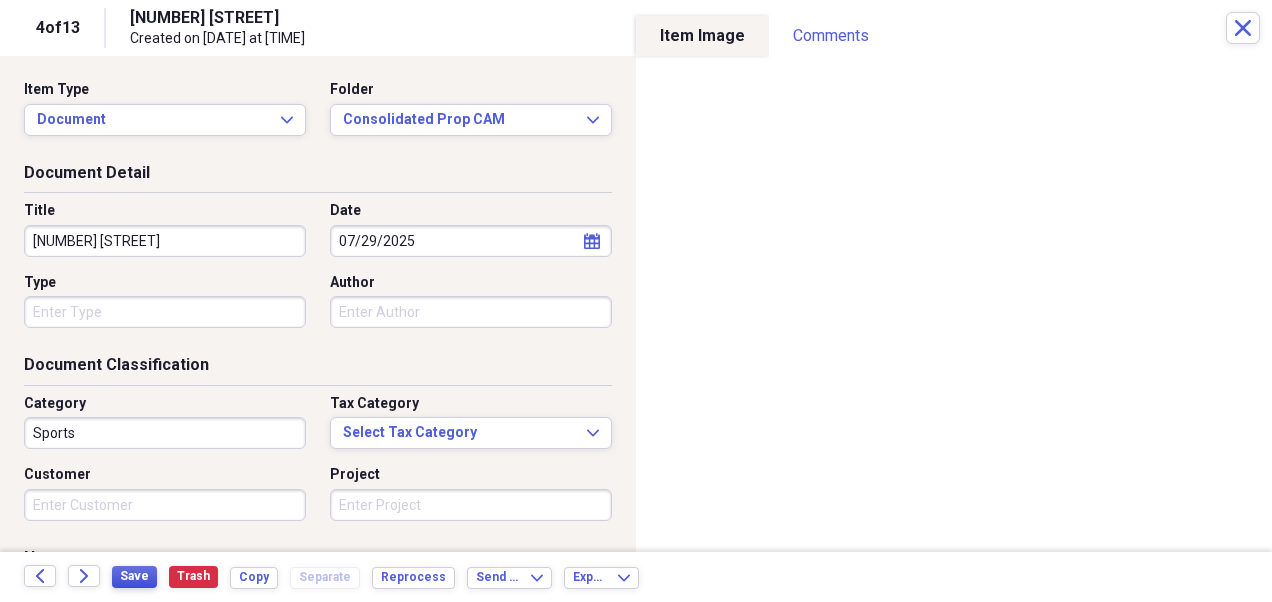 click on "Save" at bounding box center [134, 576] 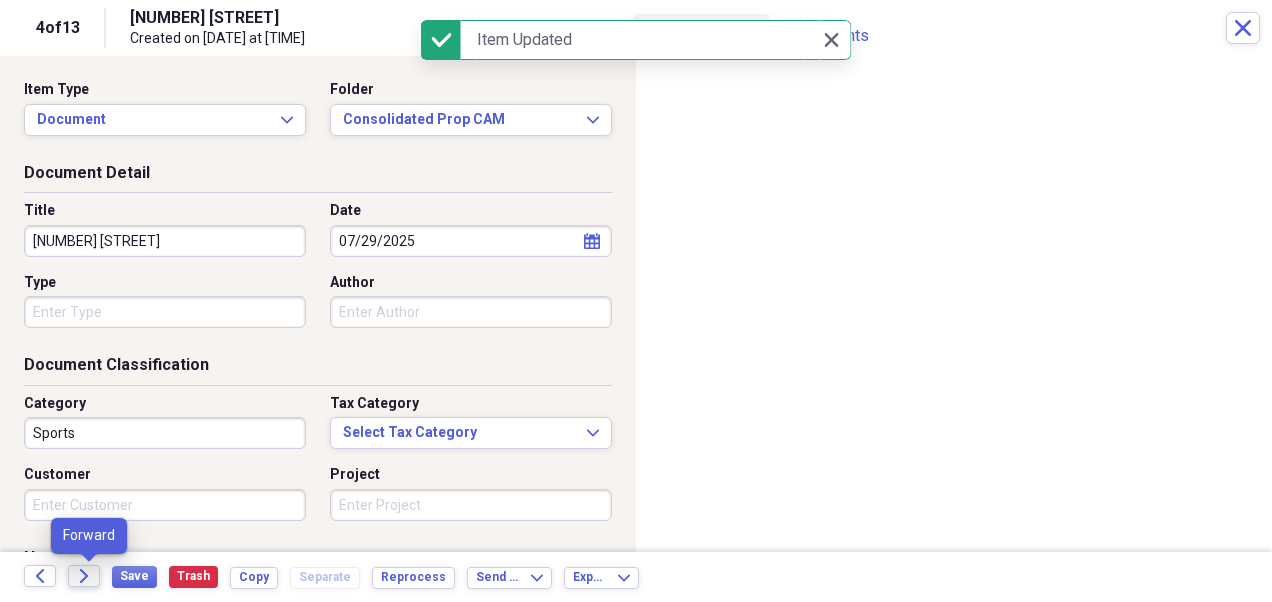 click on "Forward" at bounding box center (84, 576) 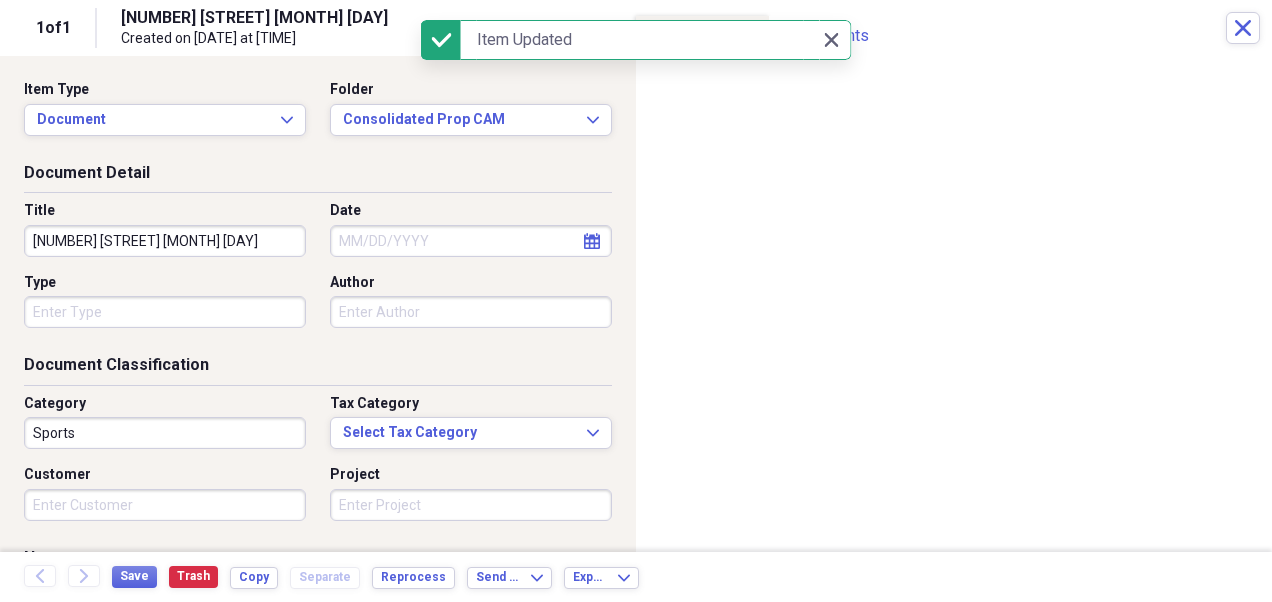 click 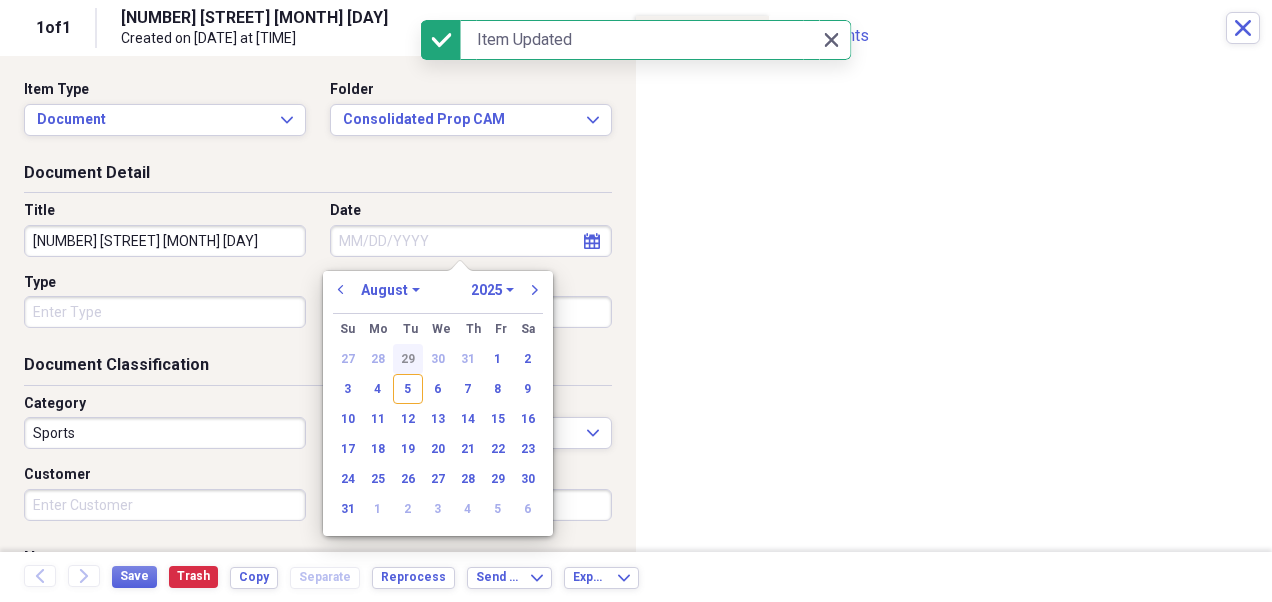 click on "29" at bounding box center [408, 359] 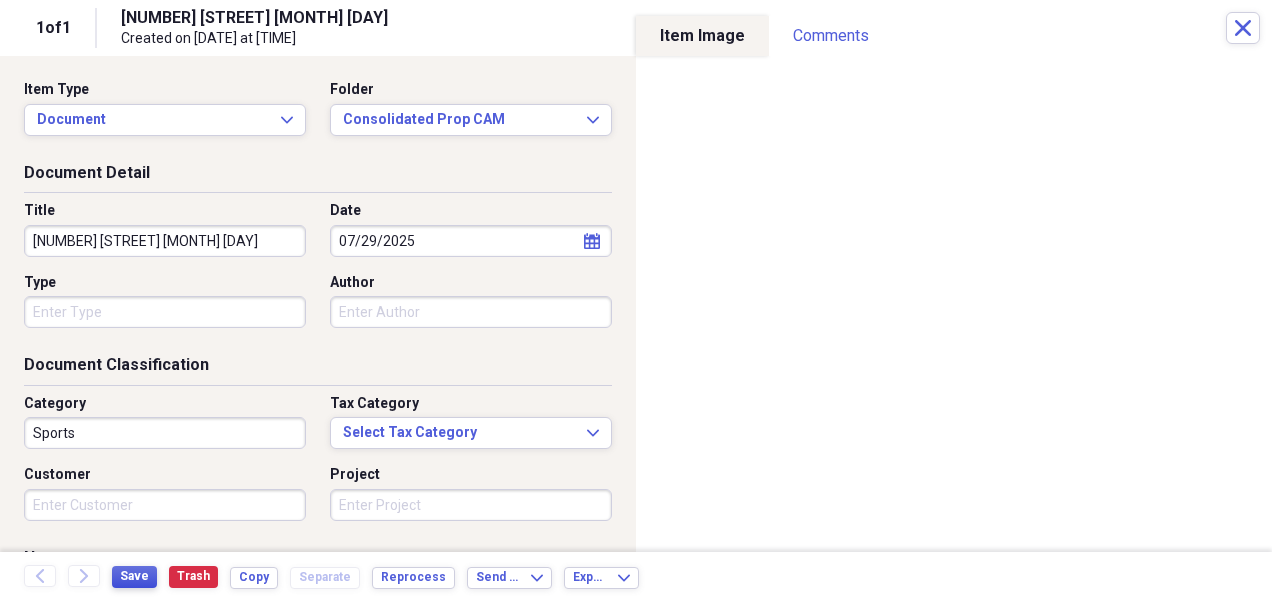 click on "Save" at bounding box center [134, 576] 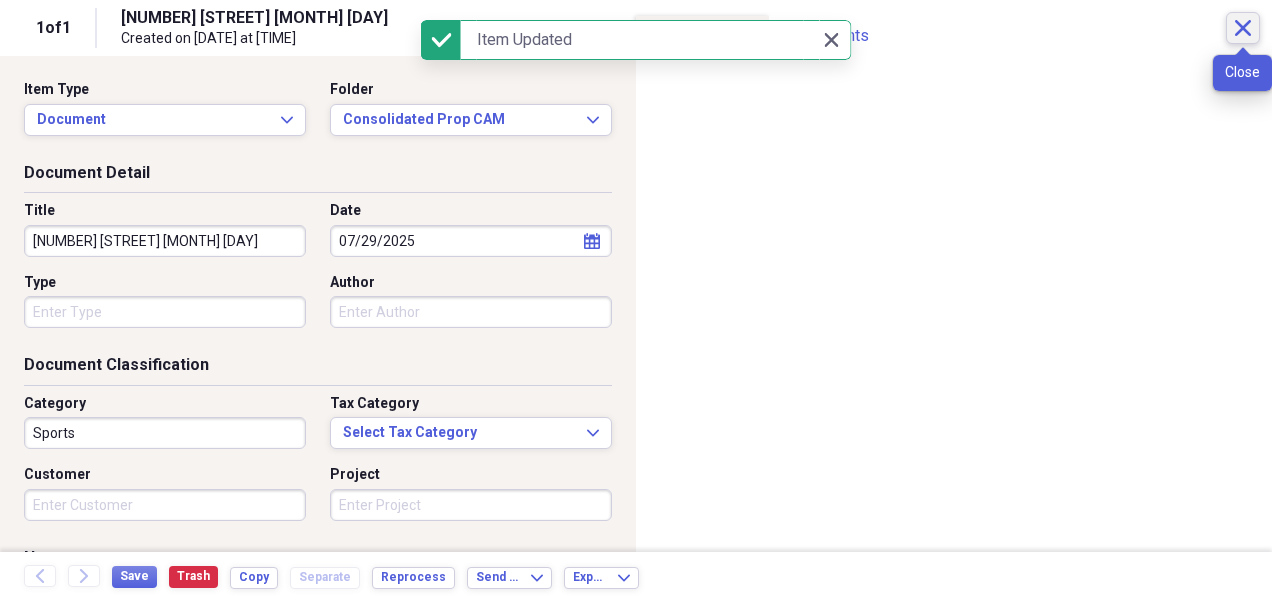 click on "Close" at bounding box center [1243, 28] 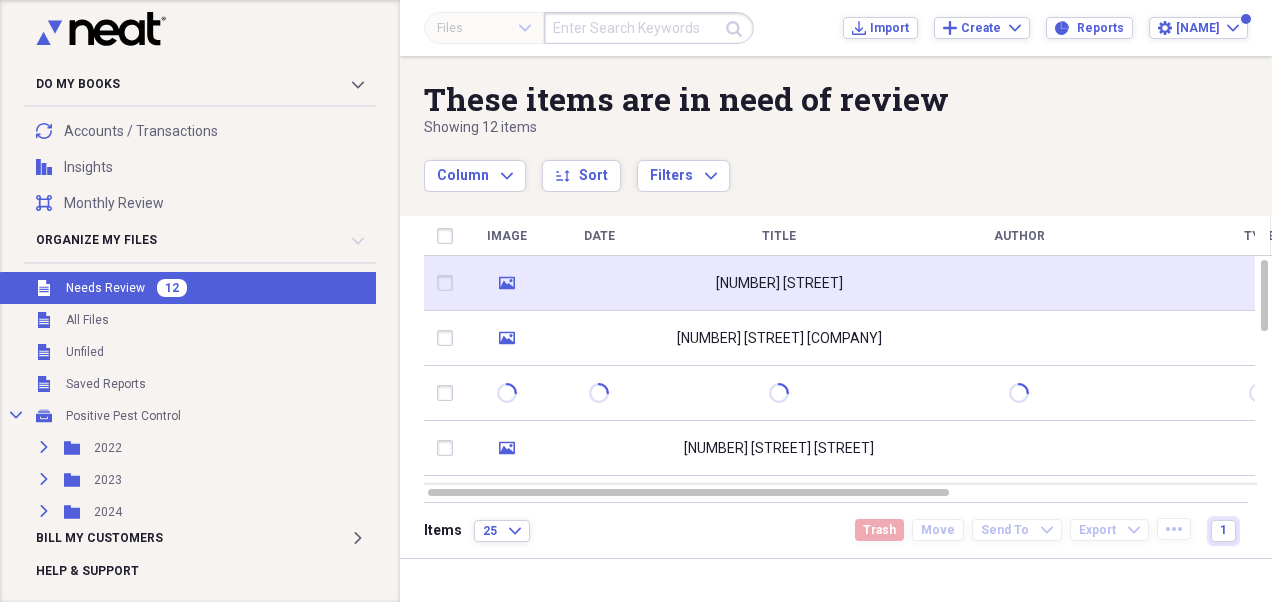 click on "[NUMBER] [STREET]" at bounding box center [779, 283] 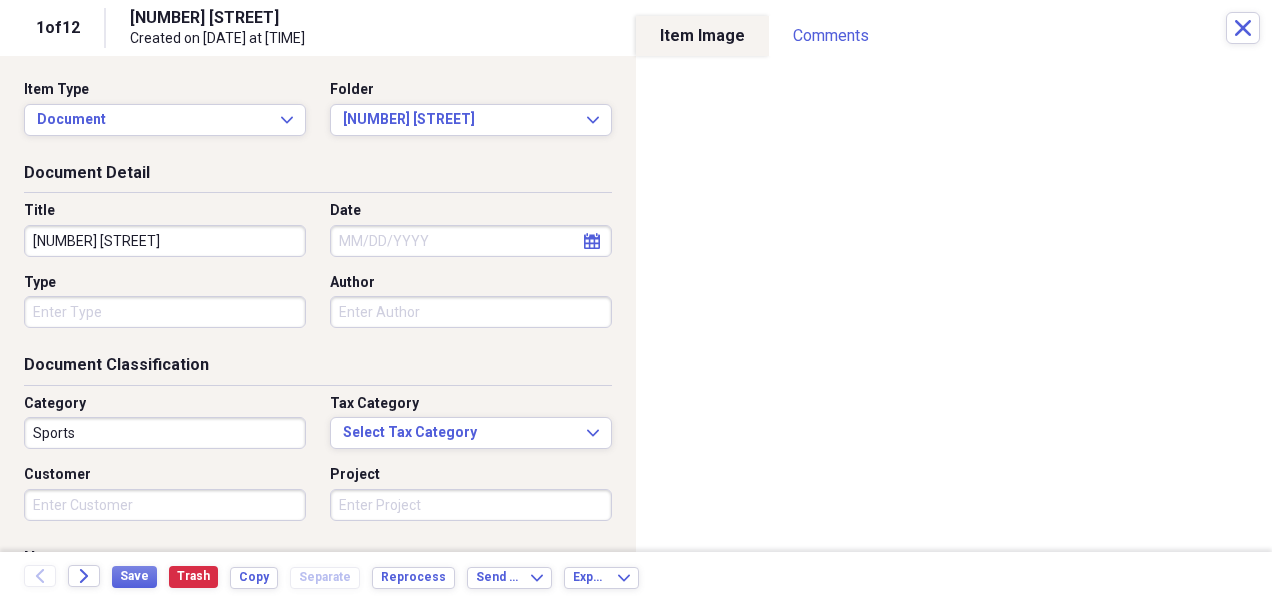 click 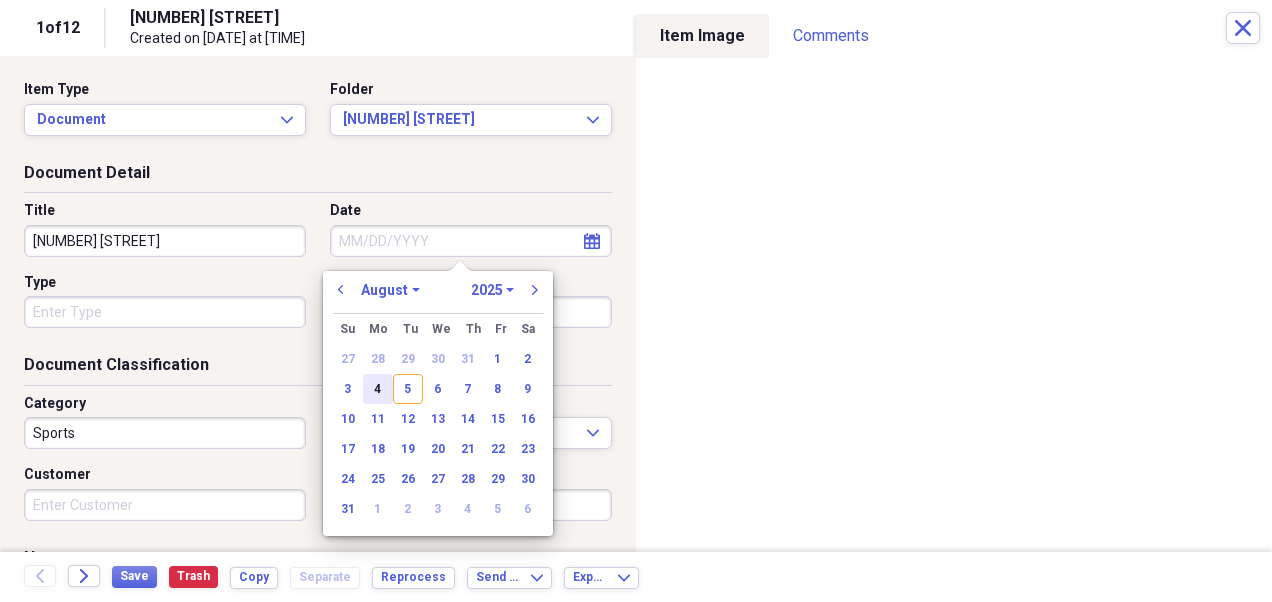 click on "4" at bounding box center (378, 389) 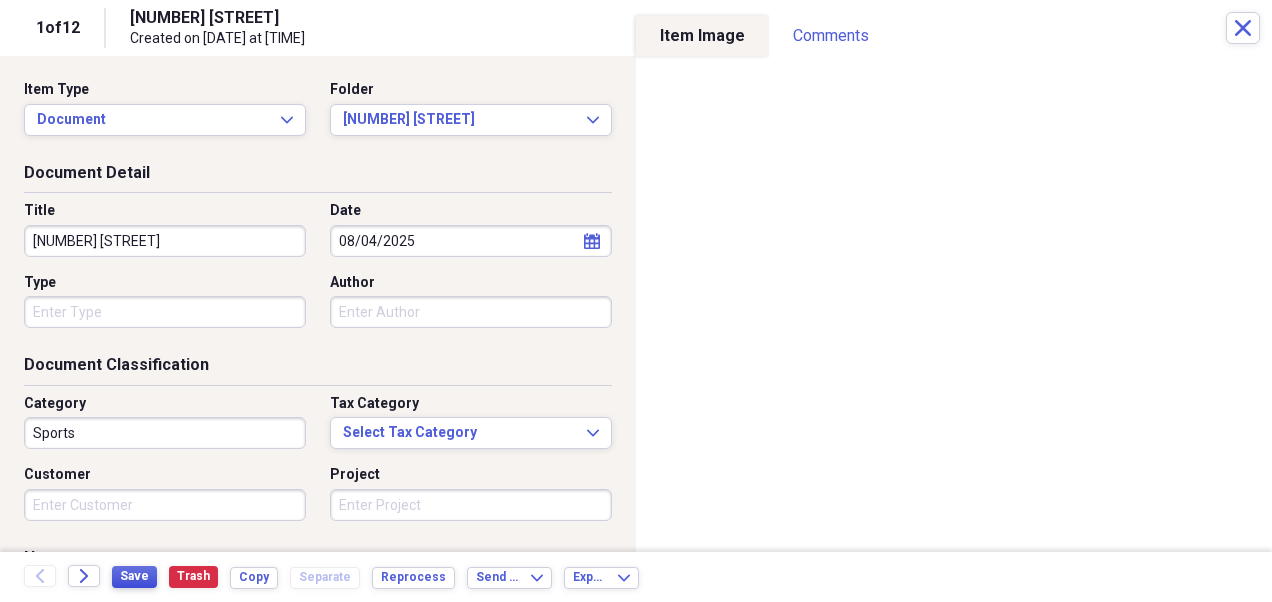 click on "Save" at bounding box center [134, 576] 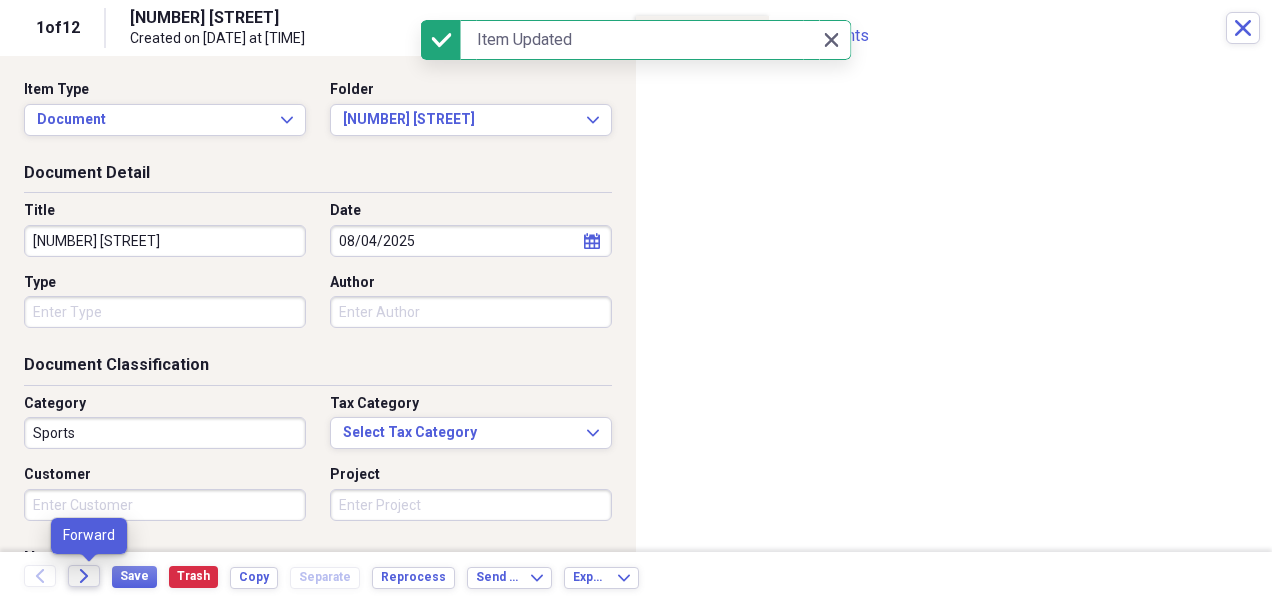 click on "Forward" 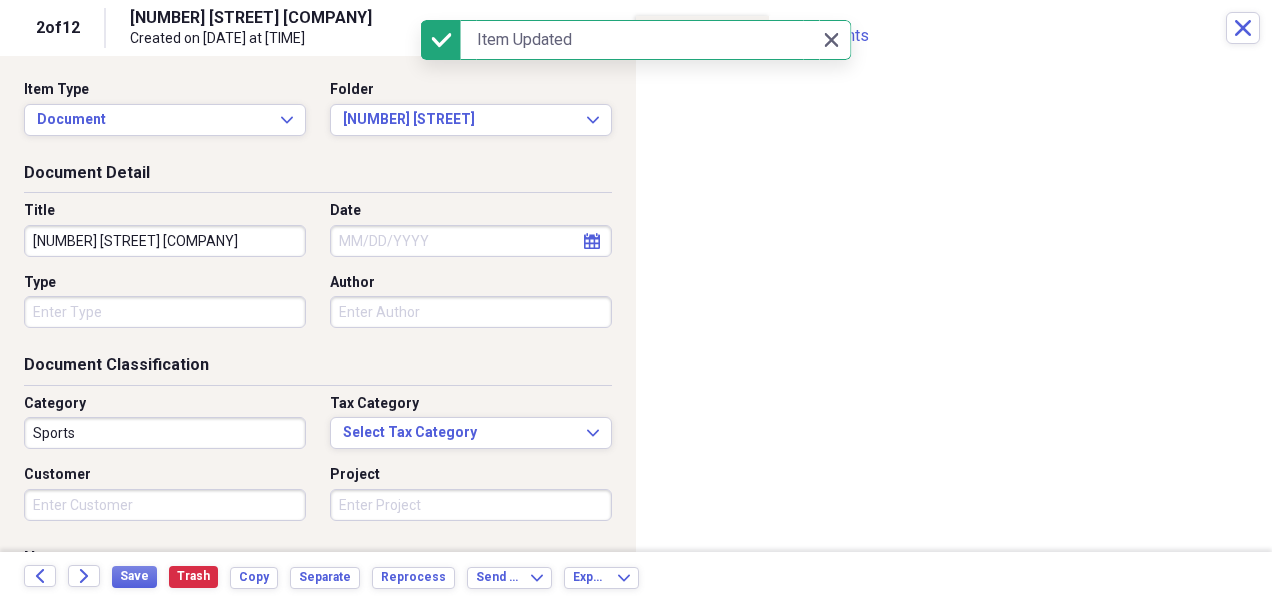click on "calendar Calendar" at bounding box center (592, 241) 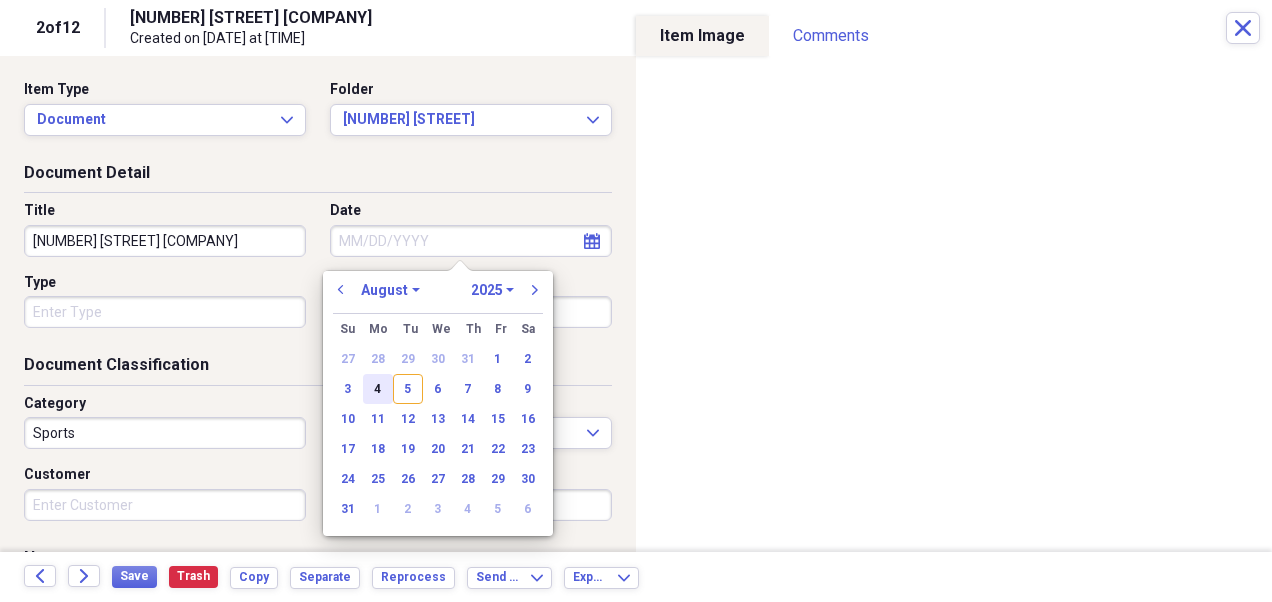 click on "4" at bounding box center [378, 389] 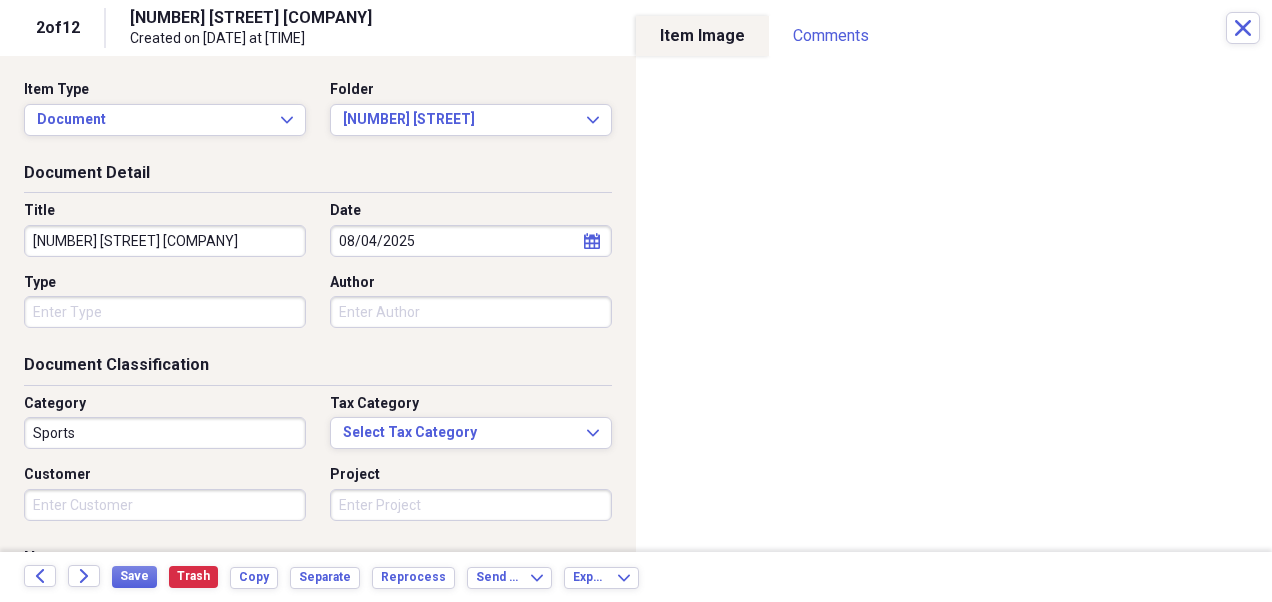 type on "08/04/2025" 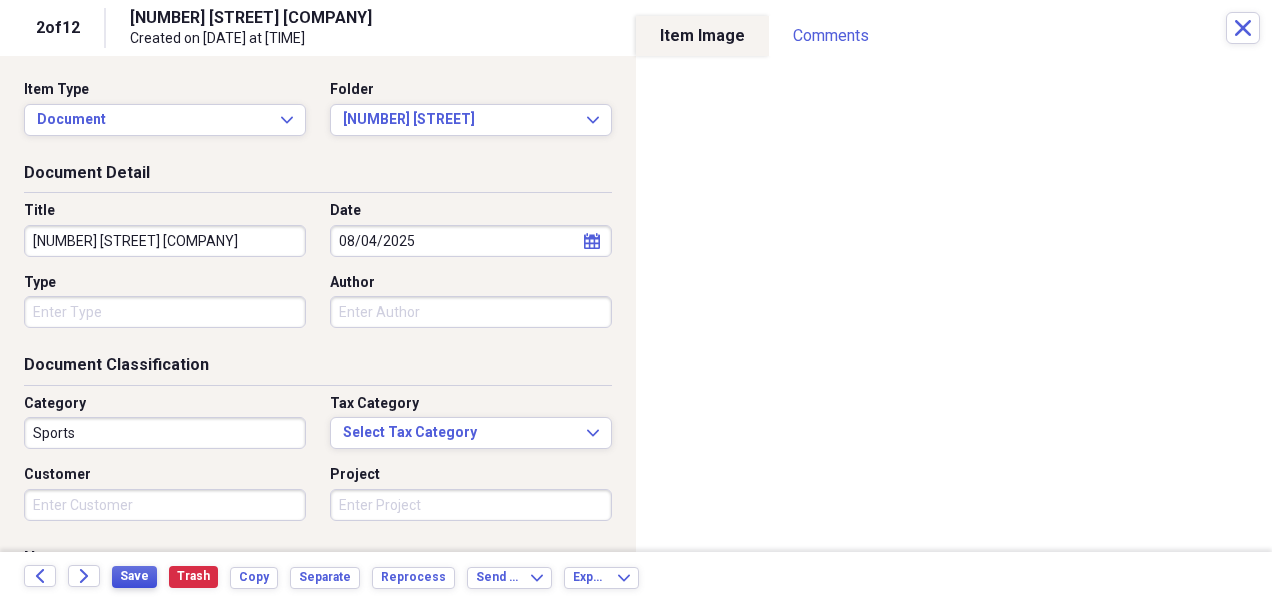 click on "Save" at bounding box center [134, 577] 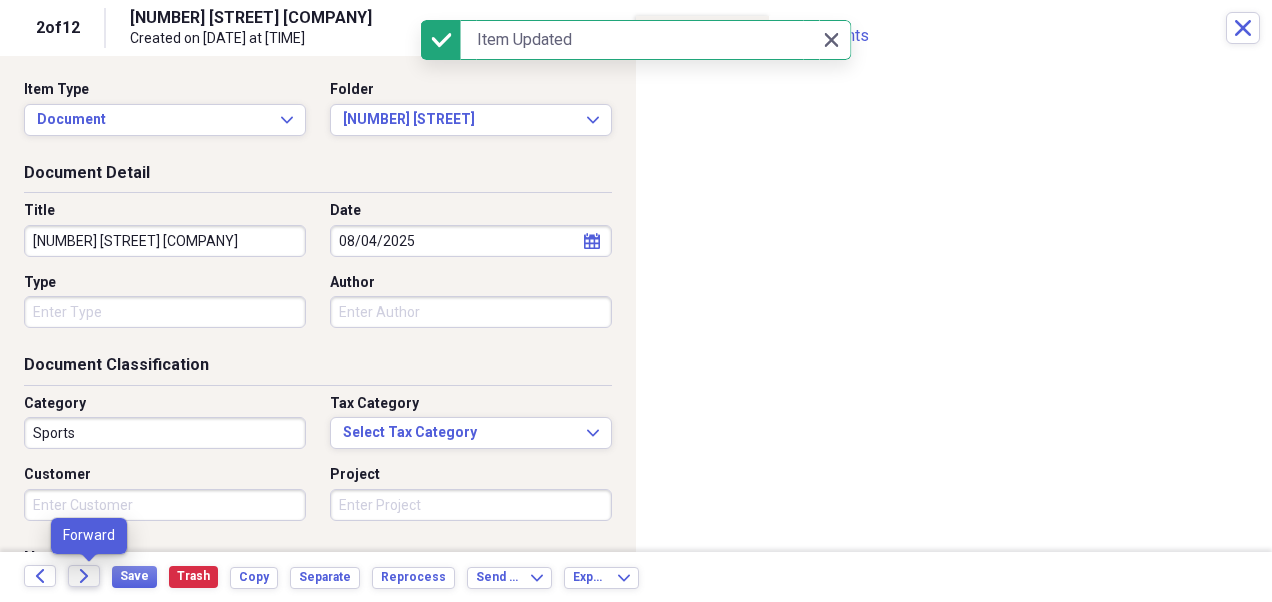 click 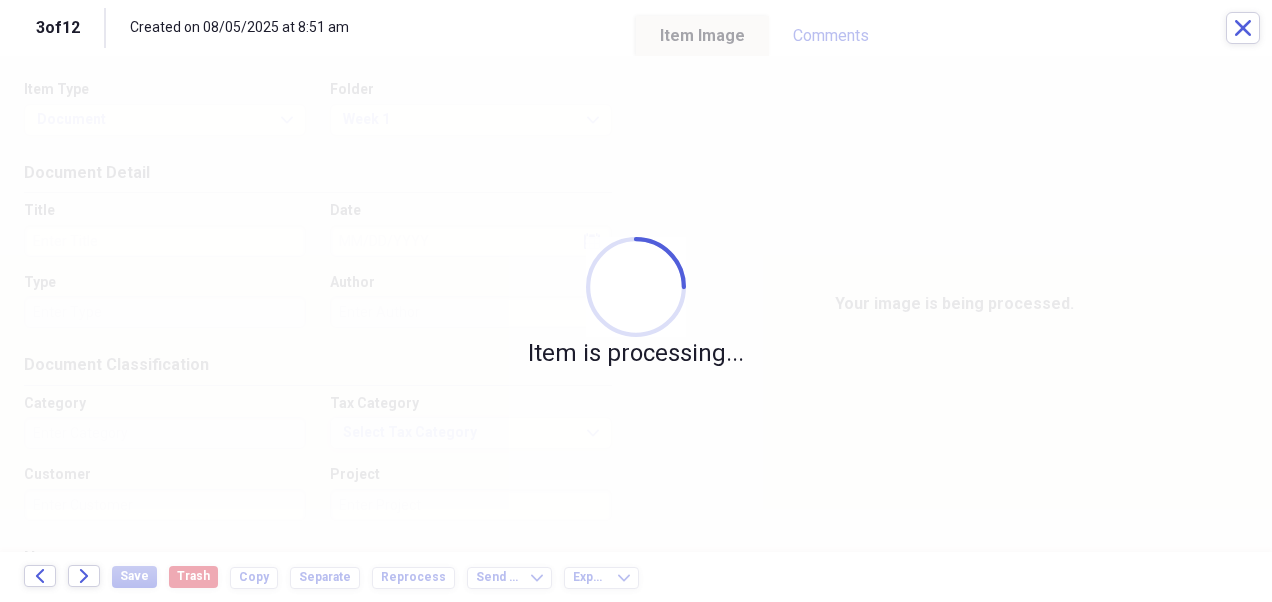 type on "[NUMBER] [STREET]" 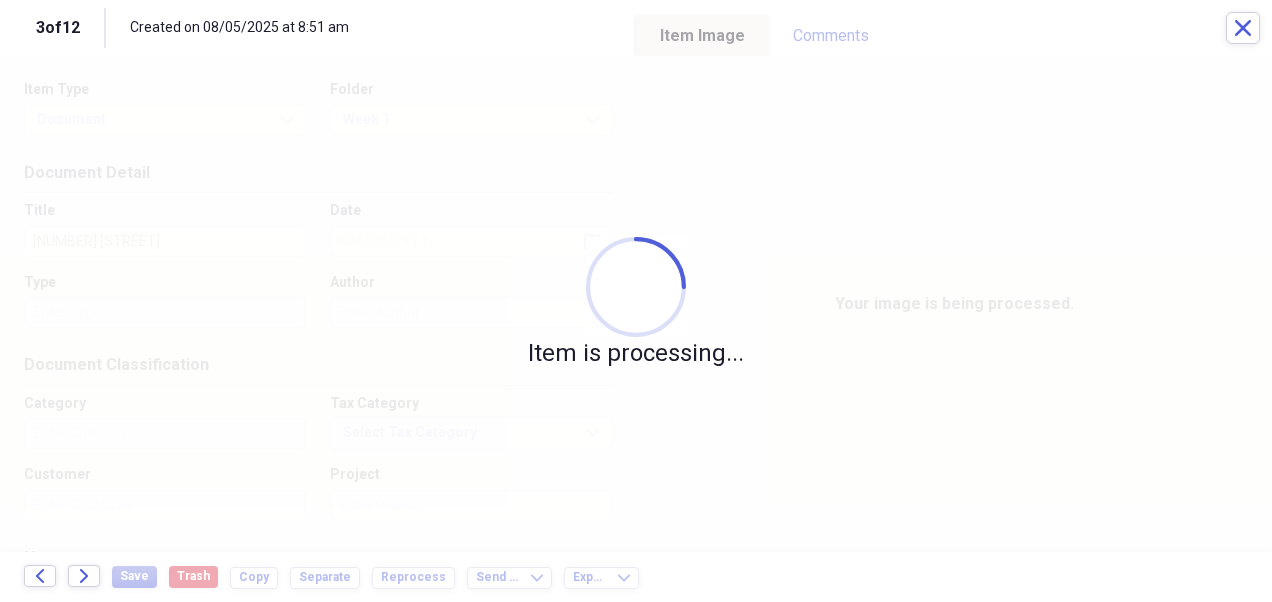 type on "Job" 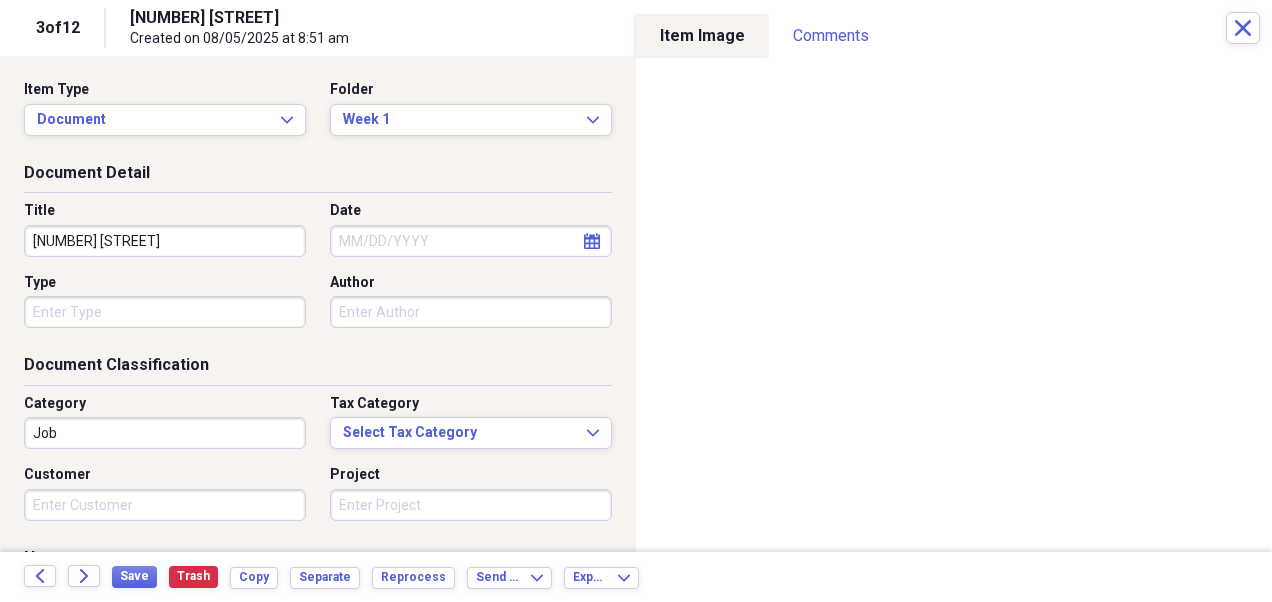 click 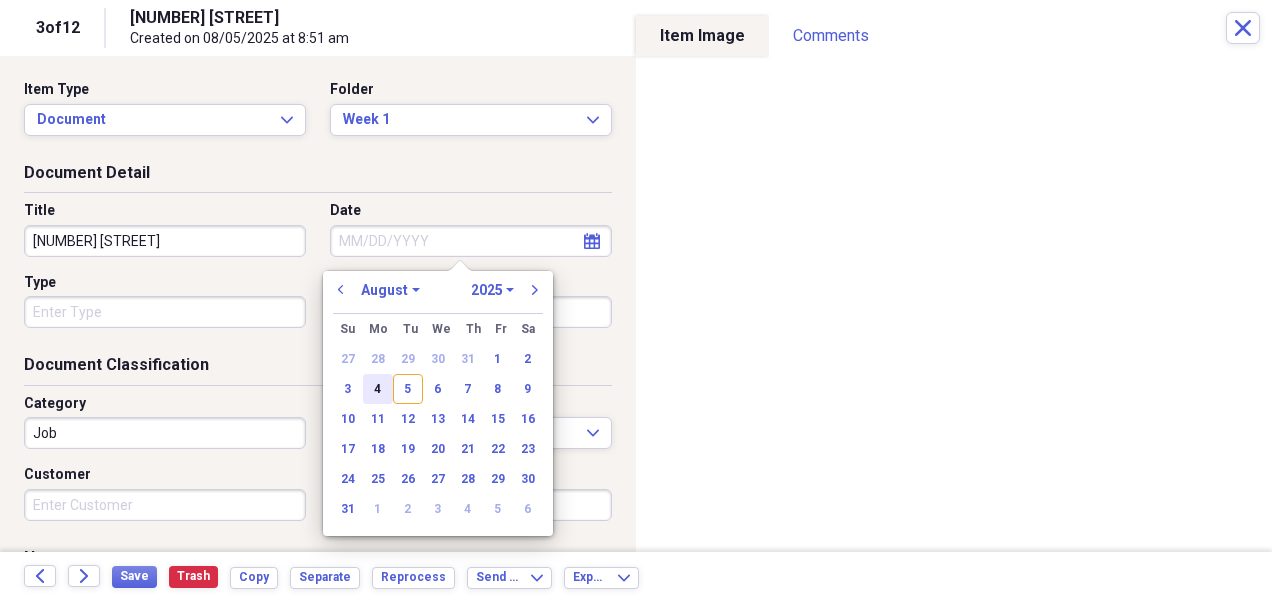 click on "4" at bounding box center (378, 389) 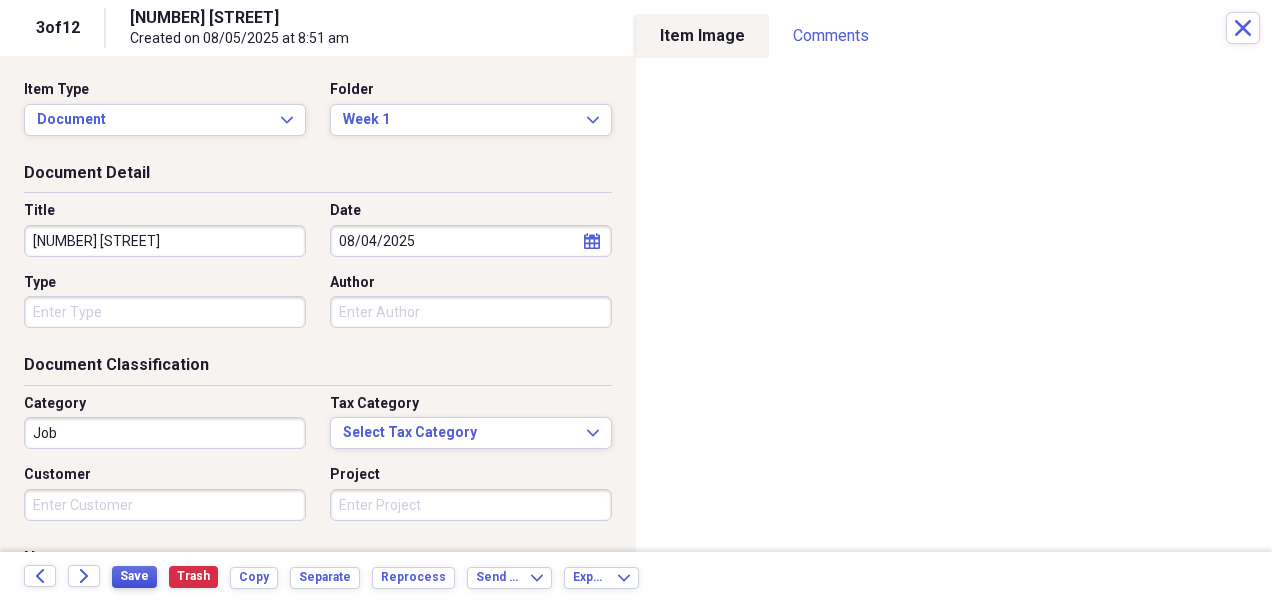 click on "Save" at bounding box center [134, 577] 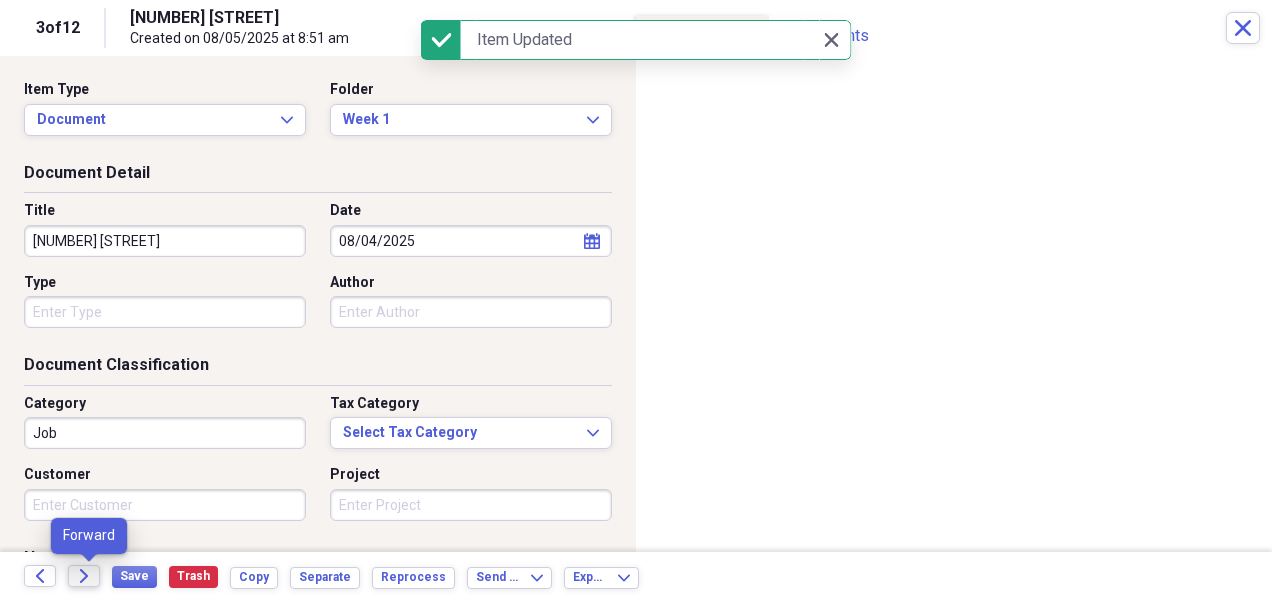 click on "Forward" 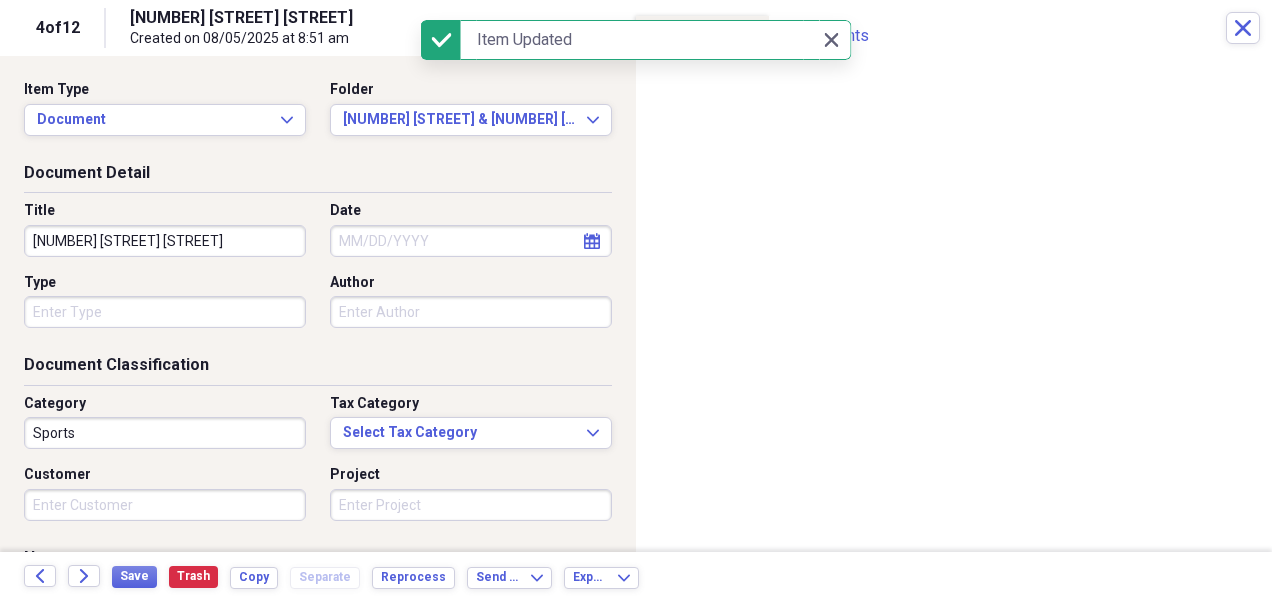 click on "calendar Calendar" at bounding box center (592, 241) 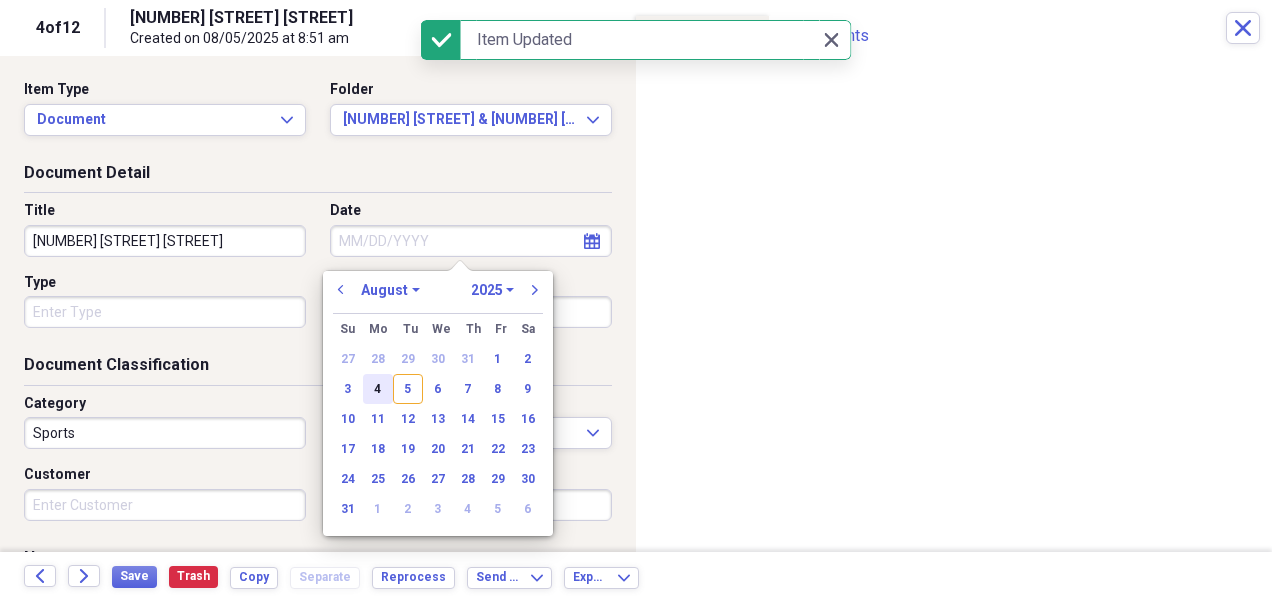 click on "4" at bounding box center [378, 389] 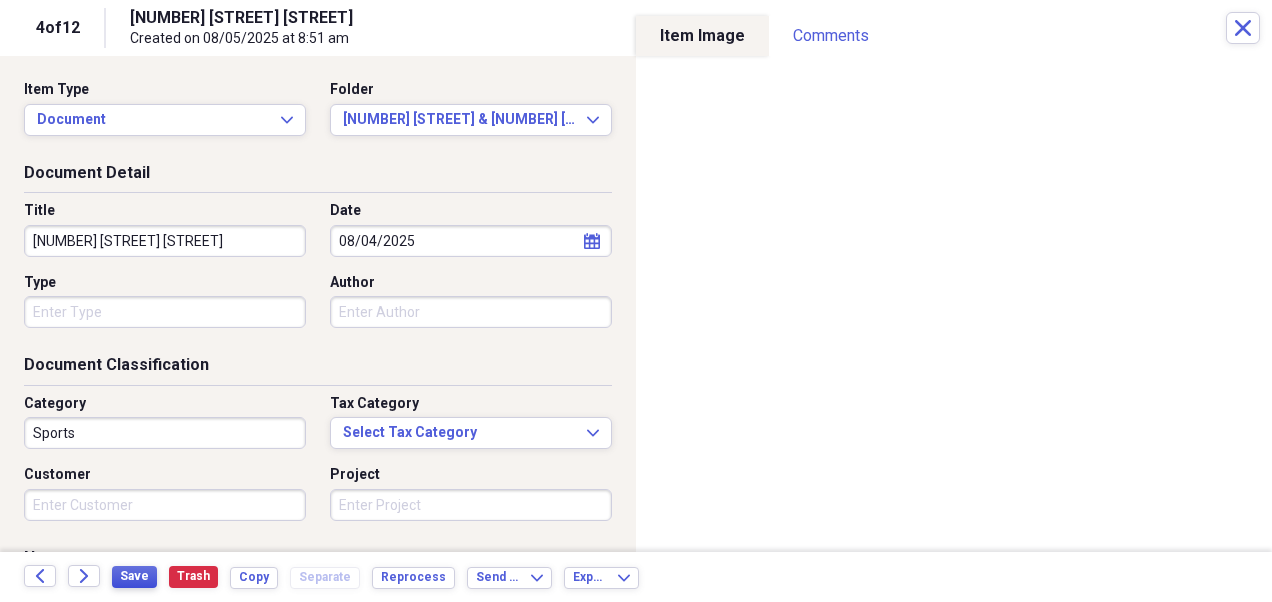 click on "Save" at bounding box center (134, 576) 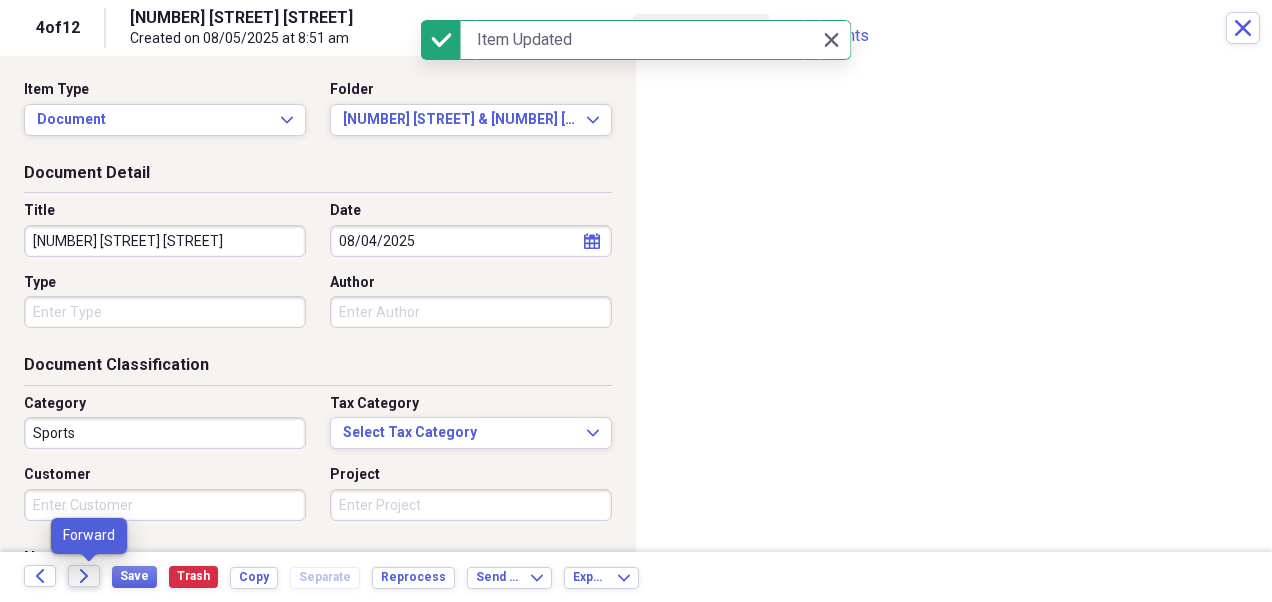 click on "Forward" at bounding box center (84, 576) 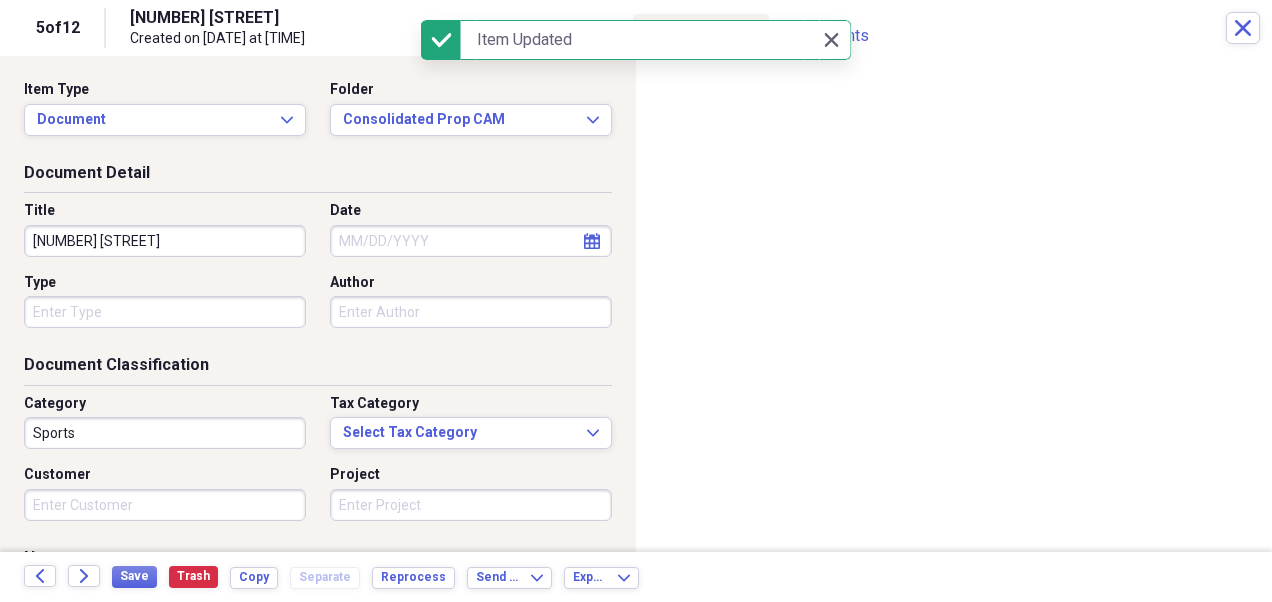 click 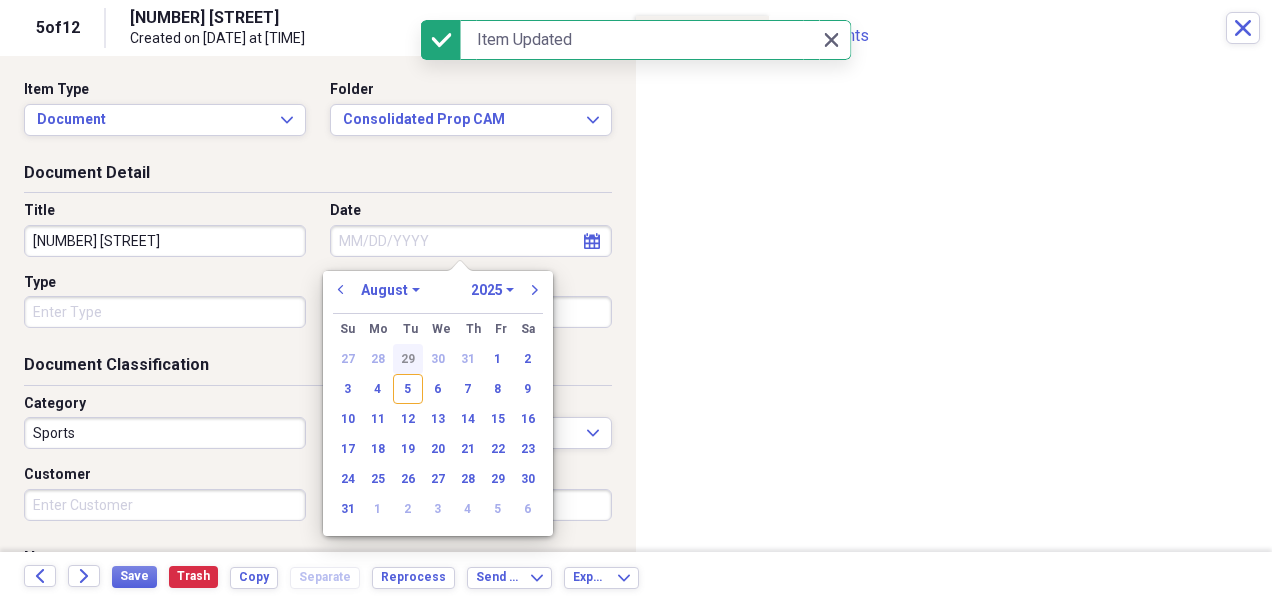 click on "29" at bounding box center (408, 359) 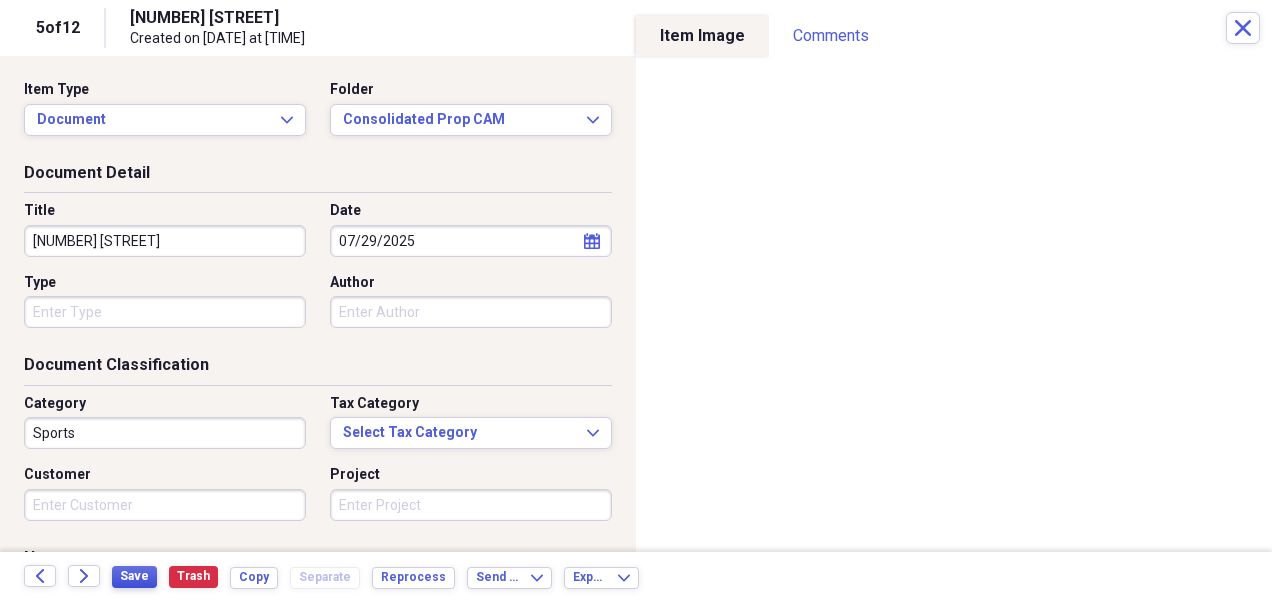 click on "Save" at bounding box center [134, 576] 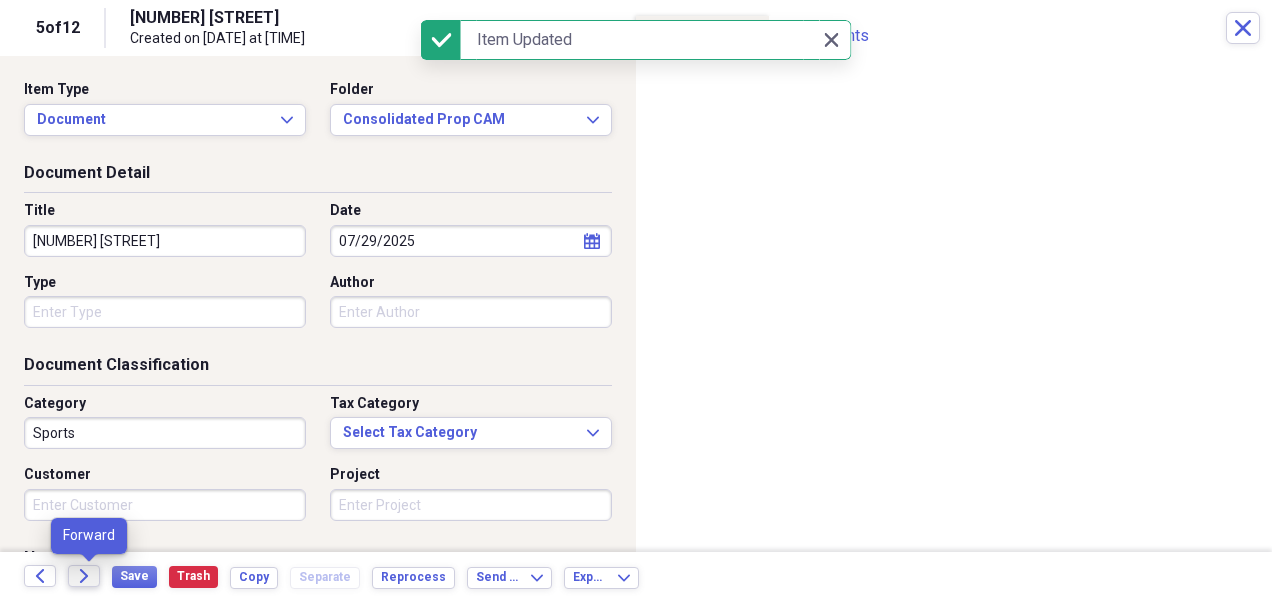 click on "Forward" 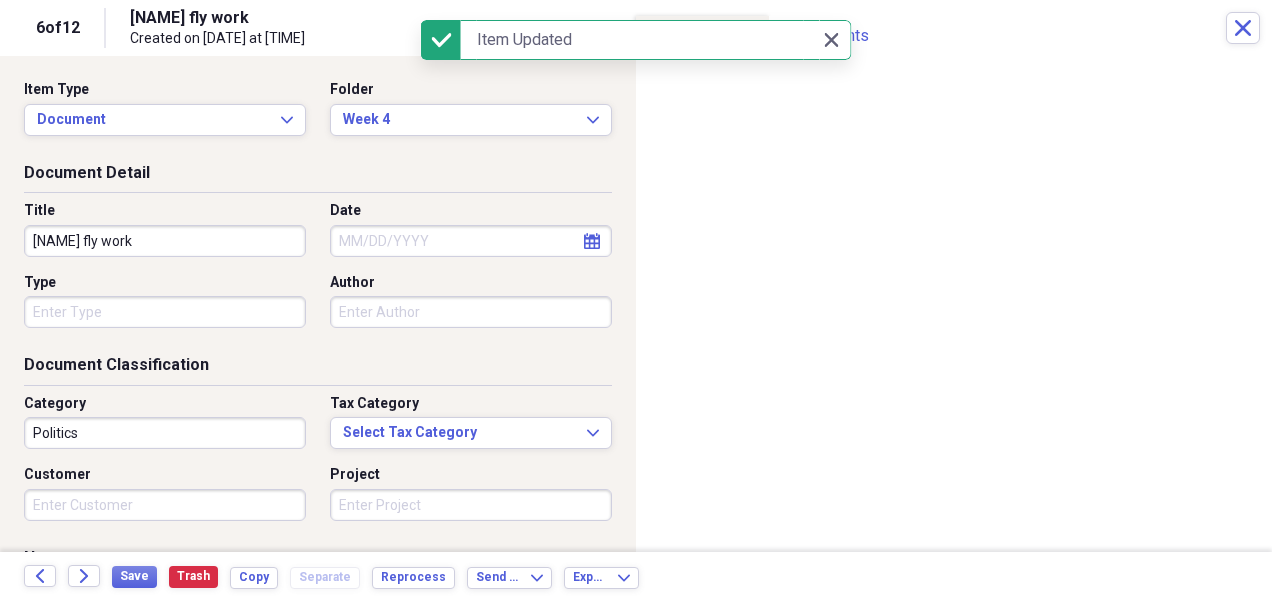 click 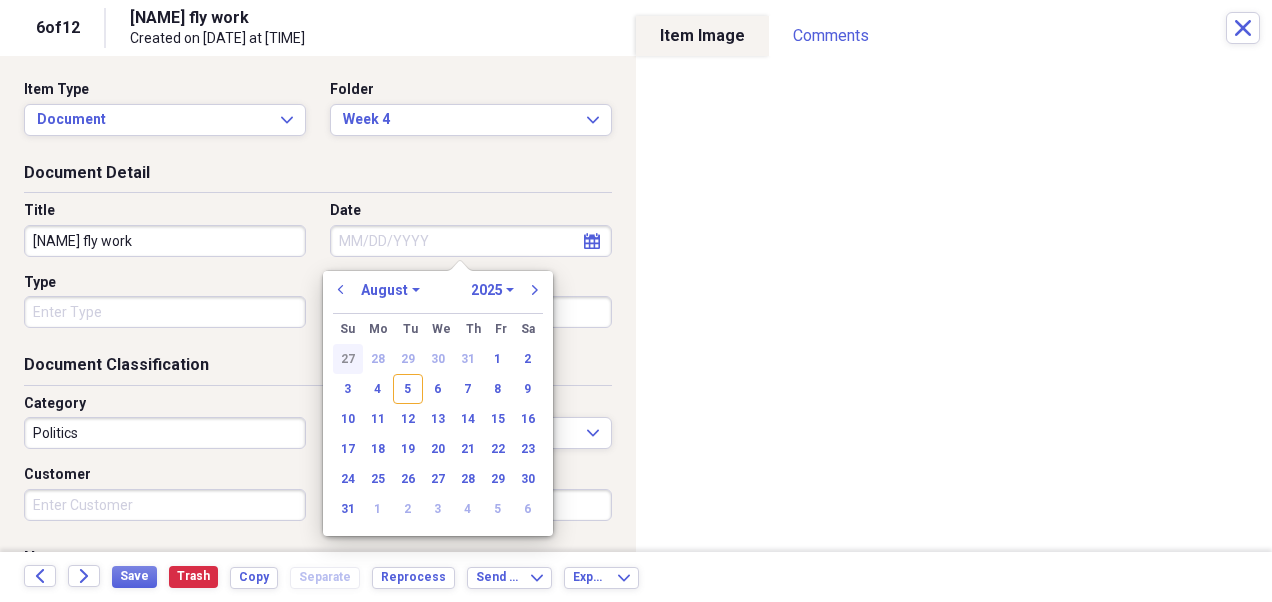 click on "27" at bounding box center (348, 359) 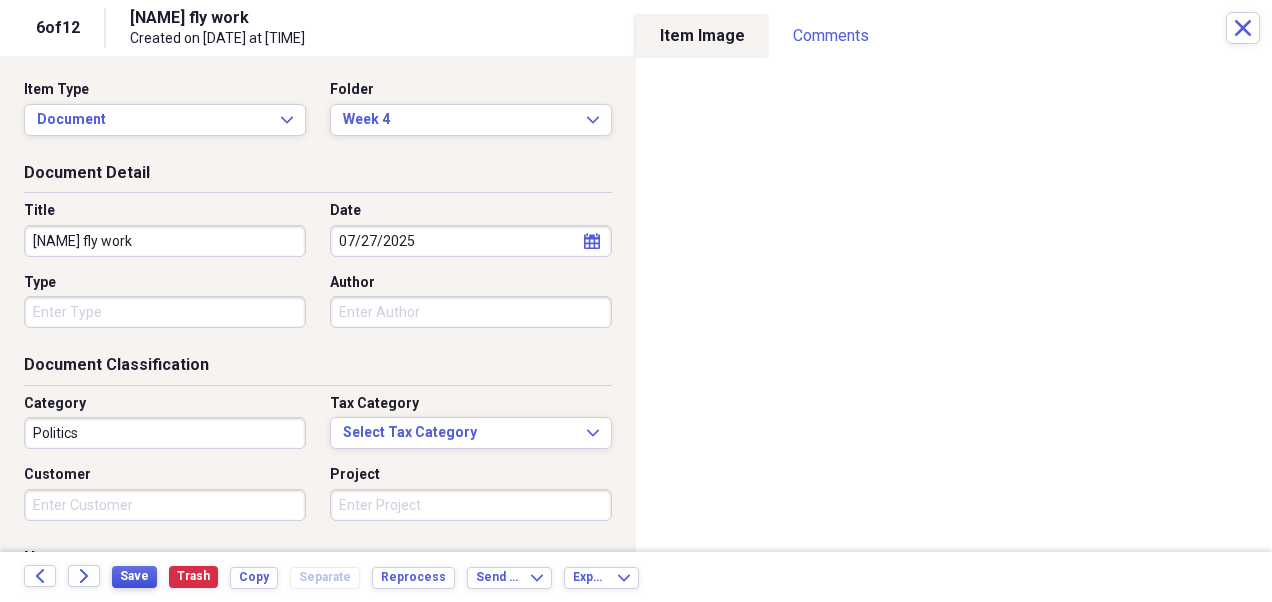 click on "Save" at bounding box center (134, 576) 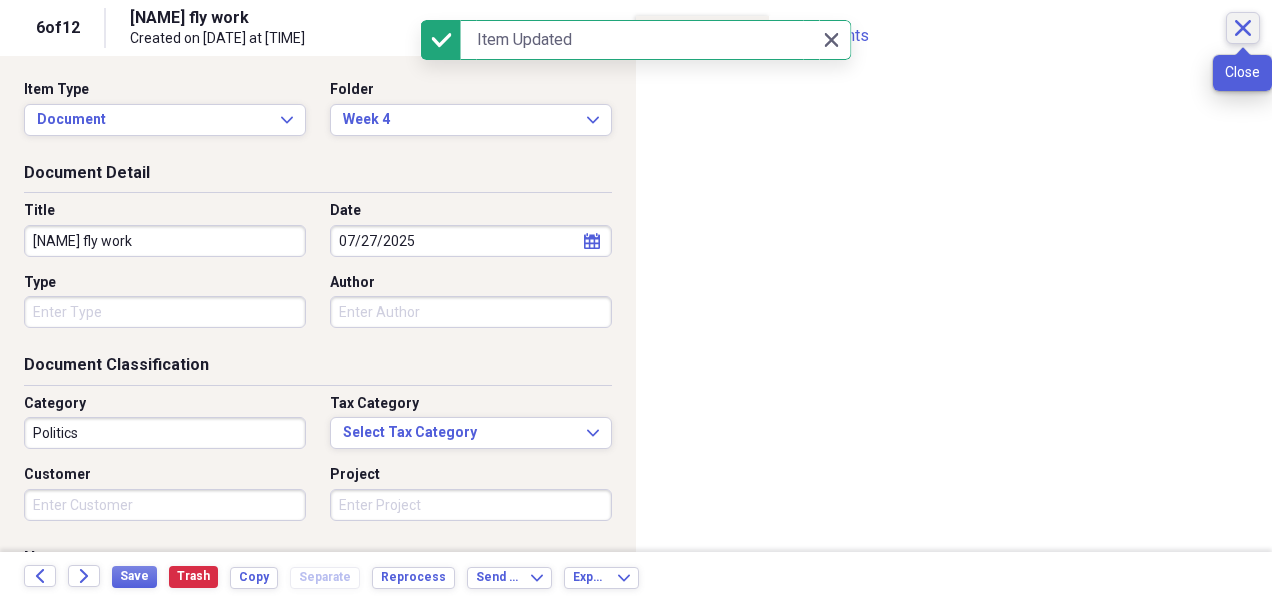 click on "Close" at bounding box center [1243, 28] 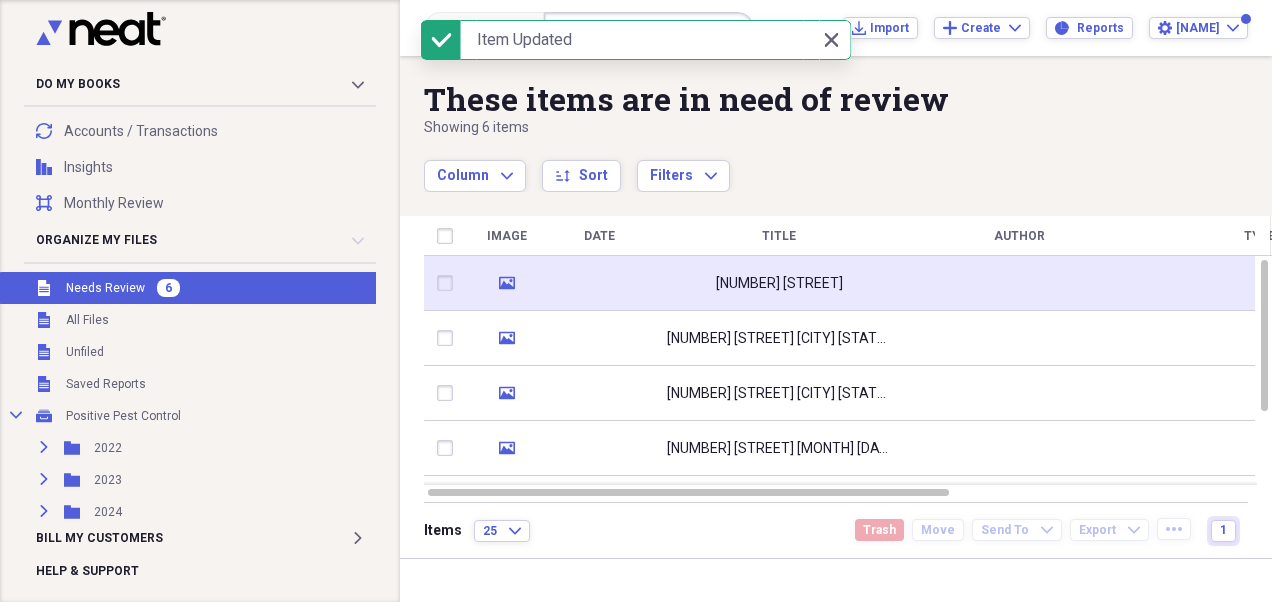 click at bounding box center [599, 283] 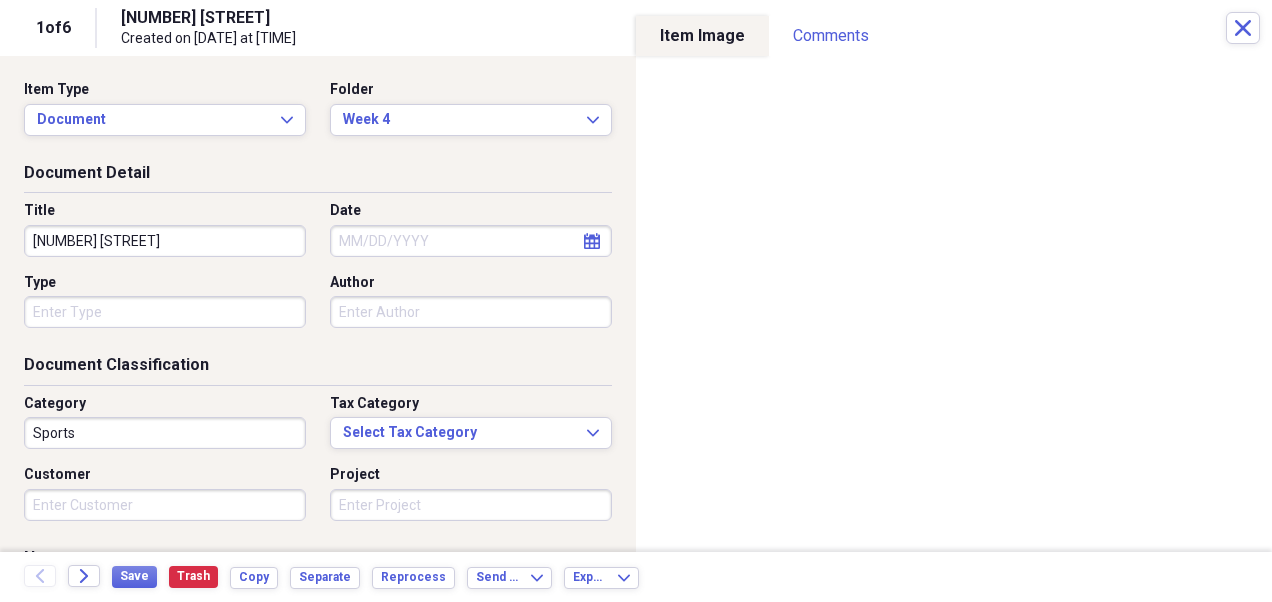 click 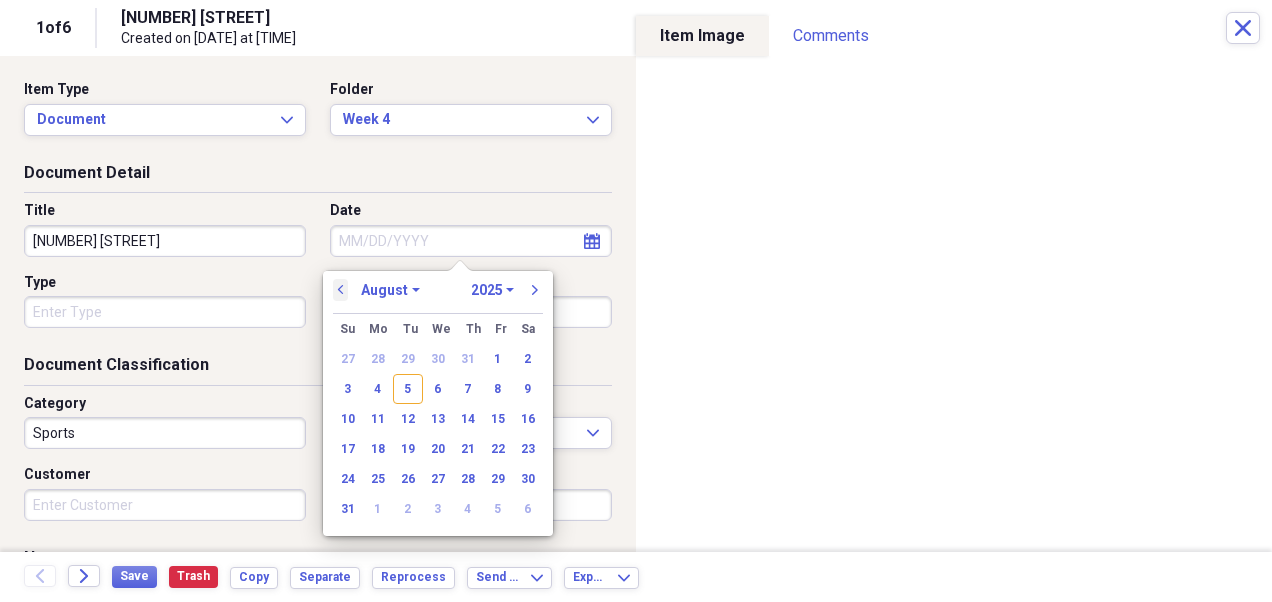 click on "previous" at bounding box center (341, 290) 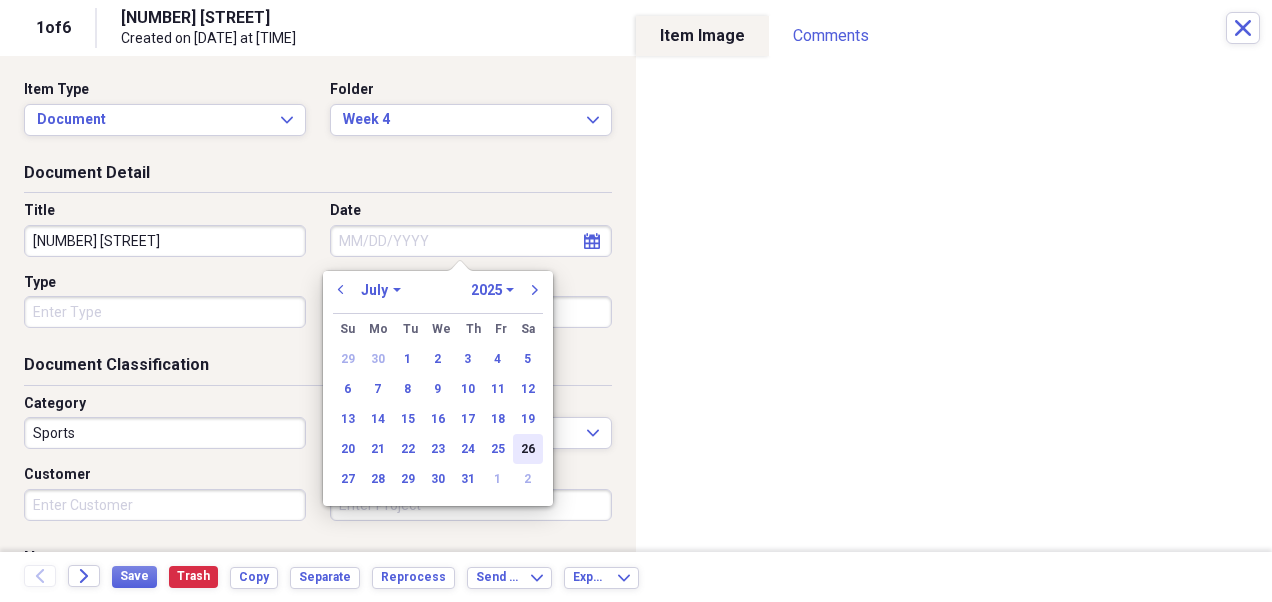 click on "26" at bounding box center [528, 449] 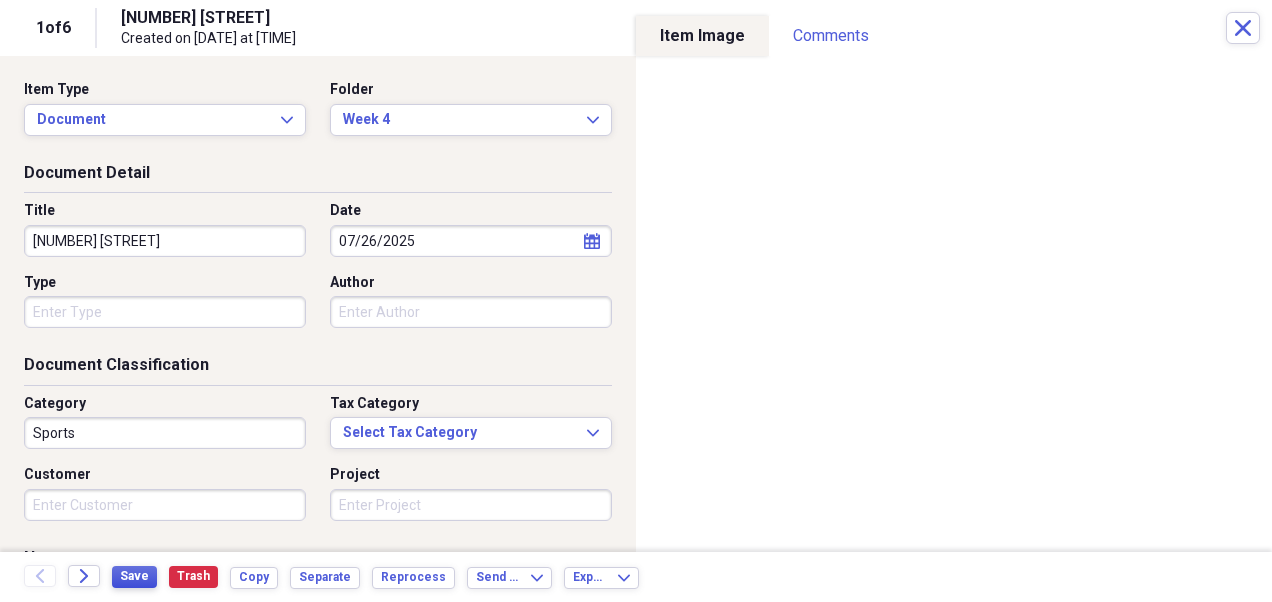 click on "Save" at bounding box center (134, 576) 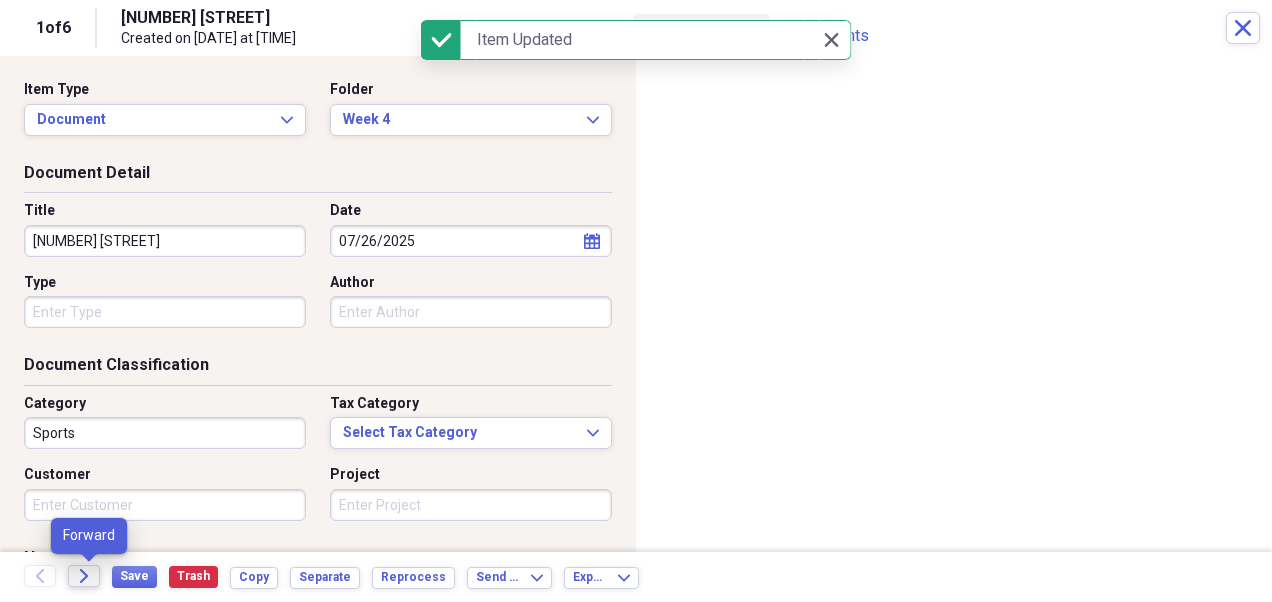 click on "Forward" at bounding box center [84, 576] 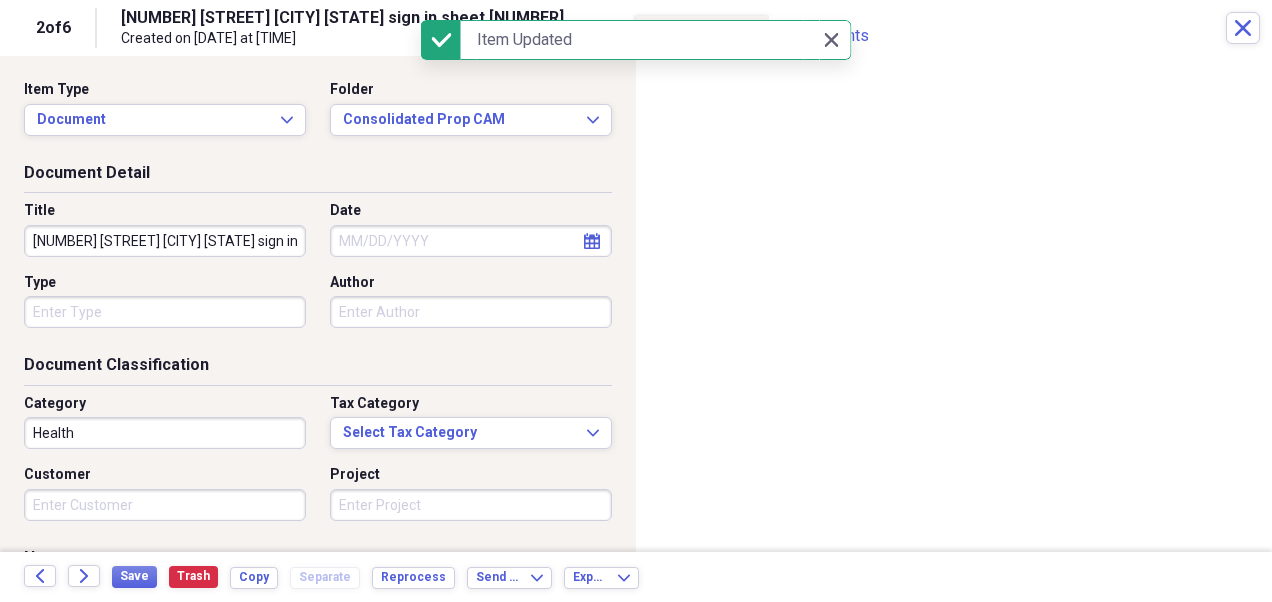 click 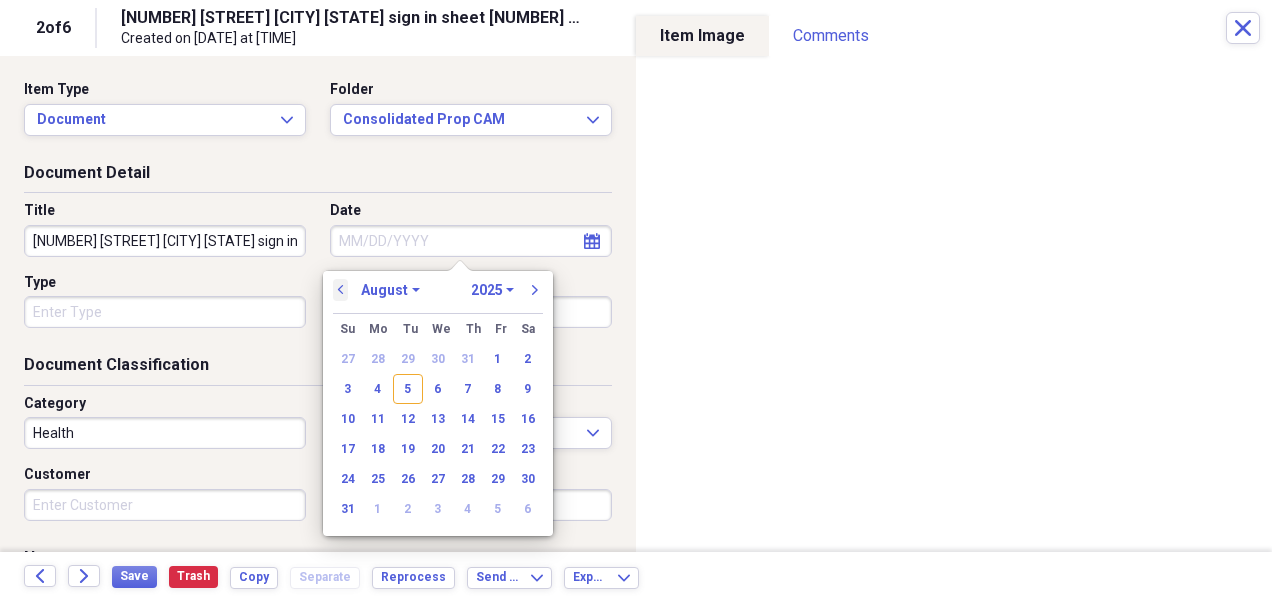 click on "previous" at bounding box center (341, 290) 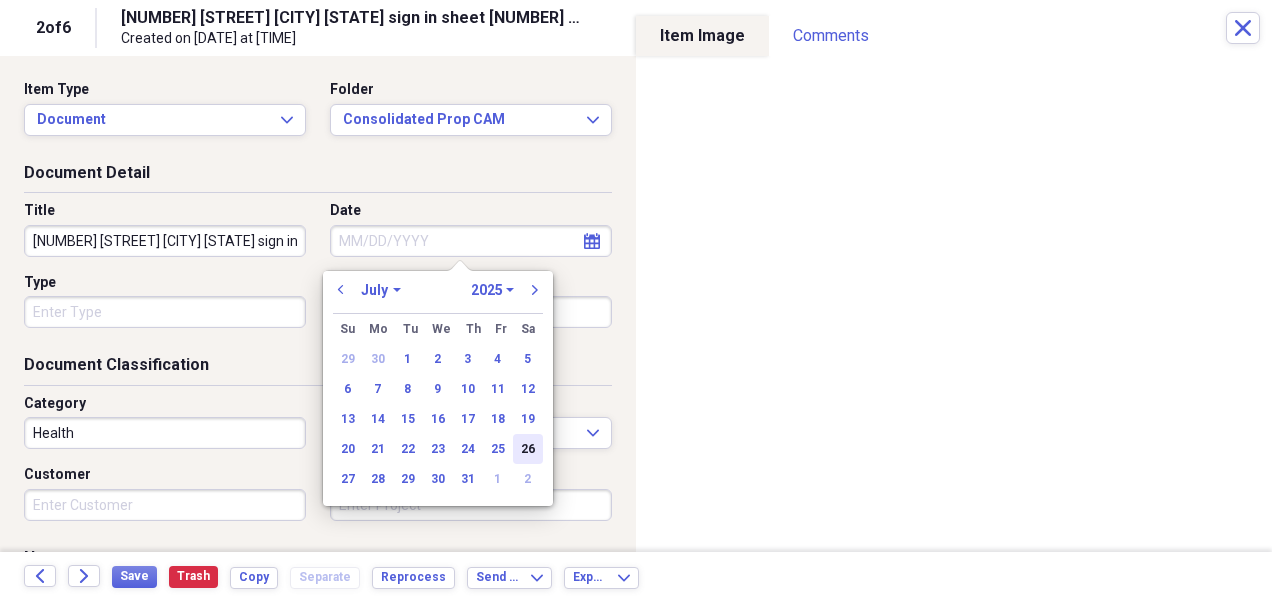 click on "26" at bounding box center [528, 449] 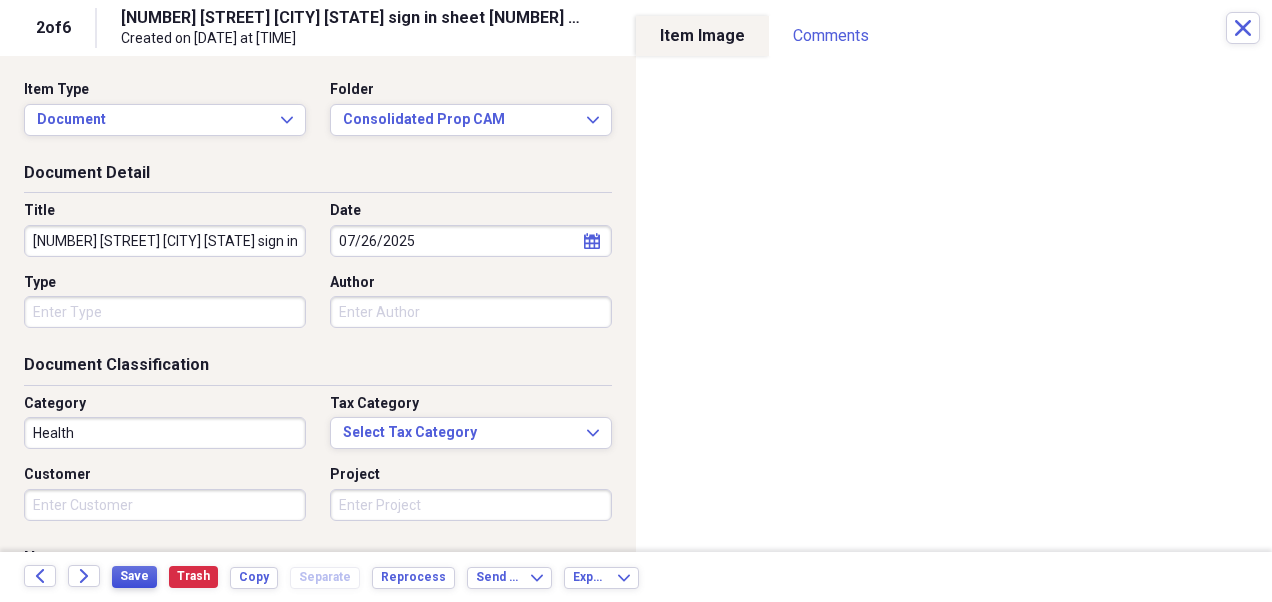 click on "Save" at bounding box center (134, 577) 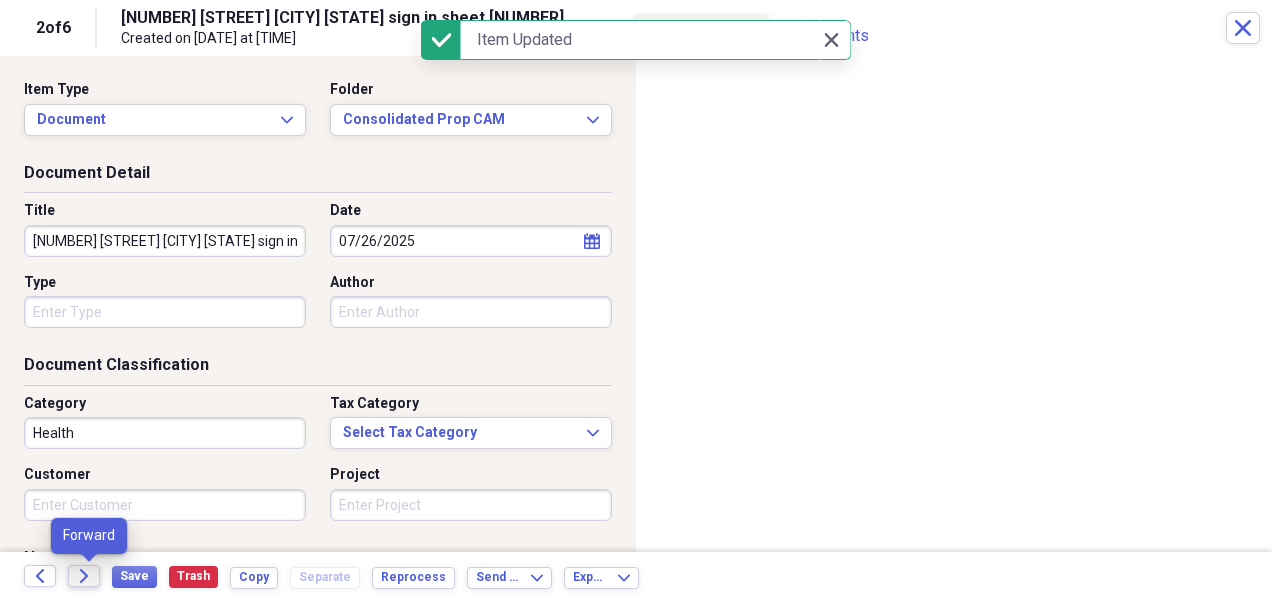 click 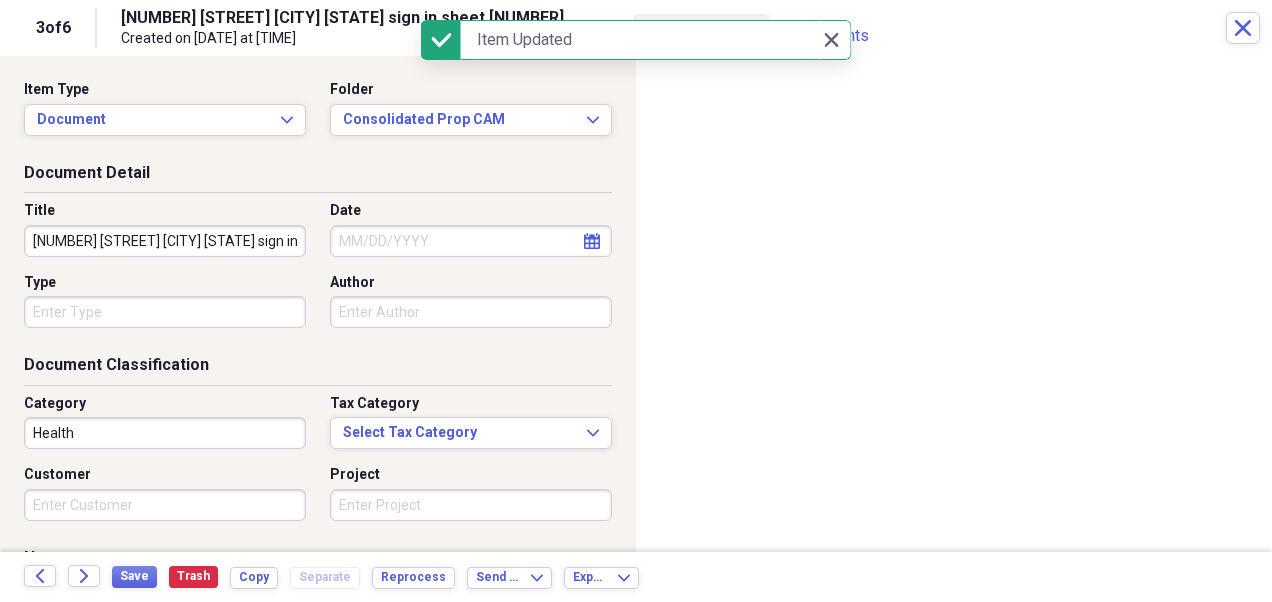 click on "calendar Calendar" at bounding box center (592, 241) 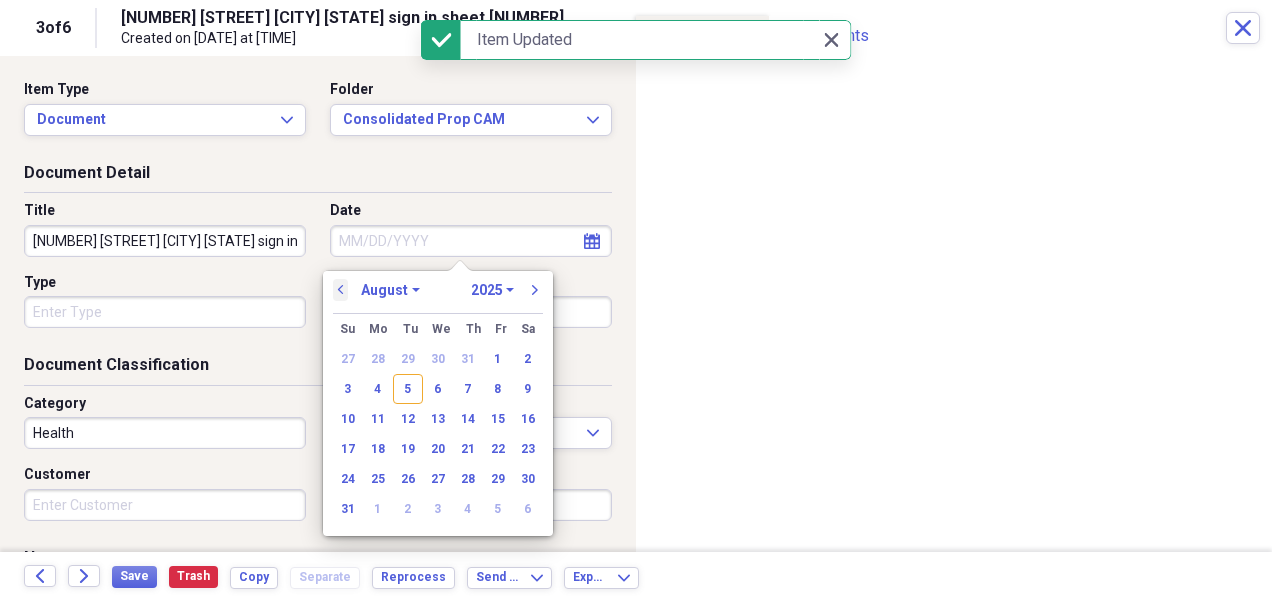 click on "previous" at bounding box center (341, 290) 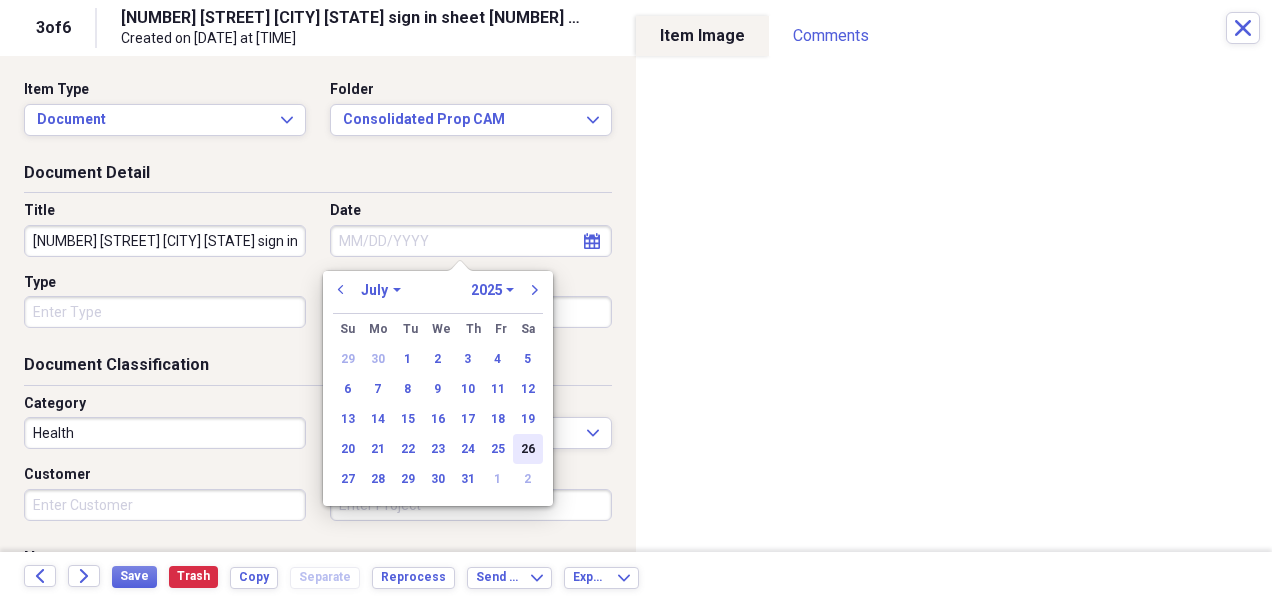 click on "26" at bounding box center (528, 449) 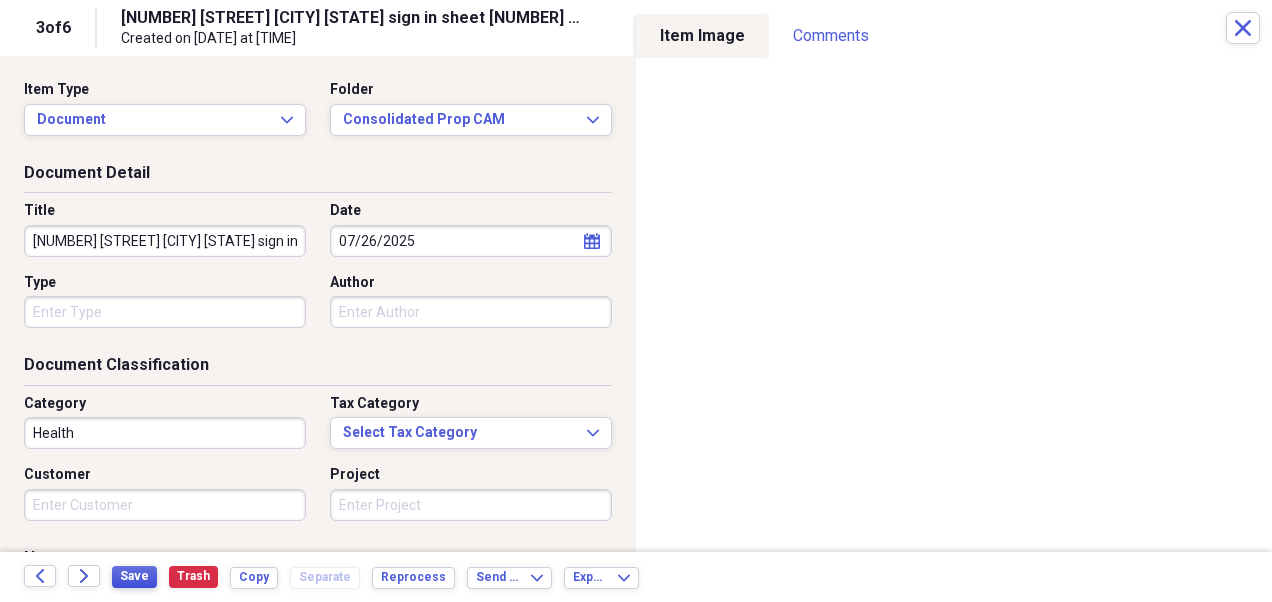 click on "Save" at bounding box center [134, 576] 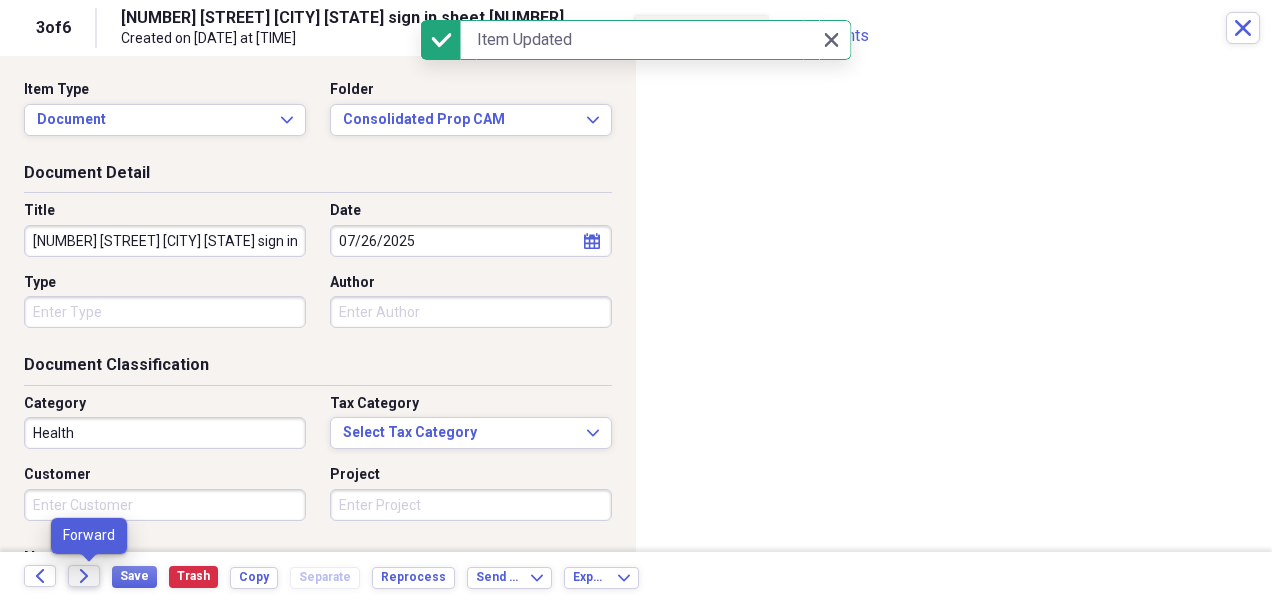 click on "Forward" 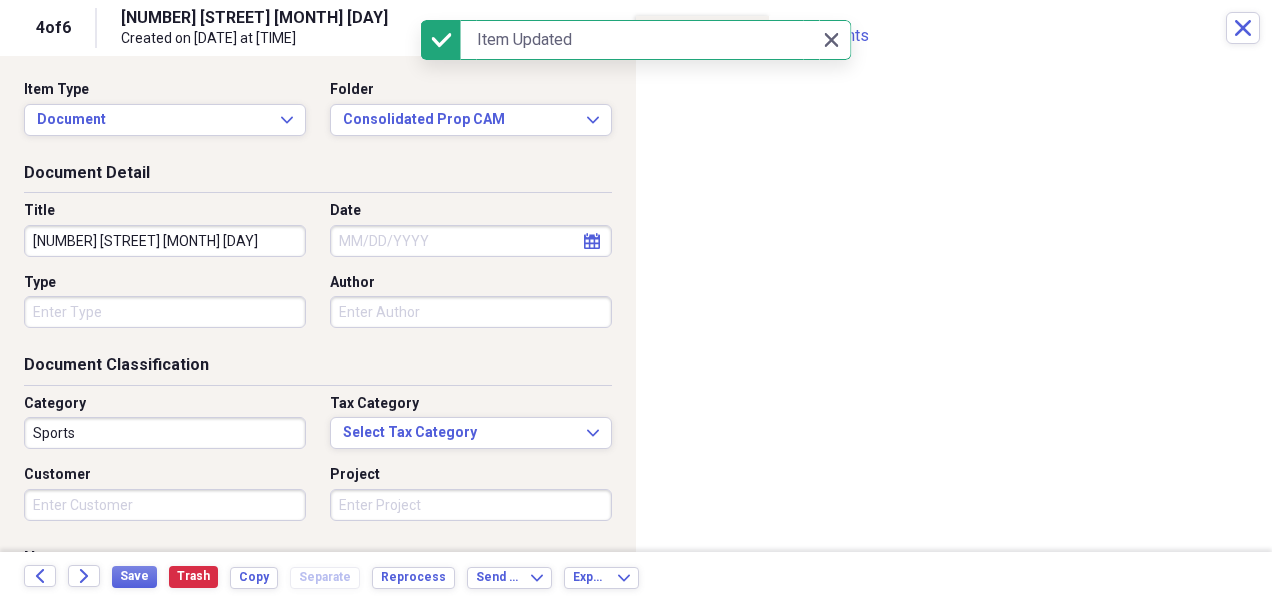 click 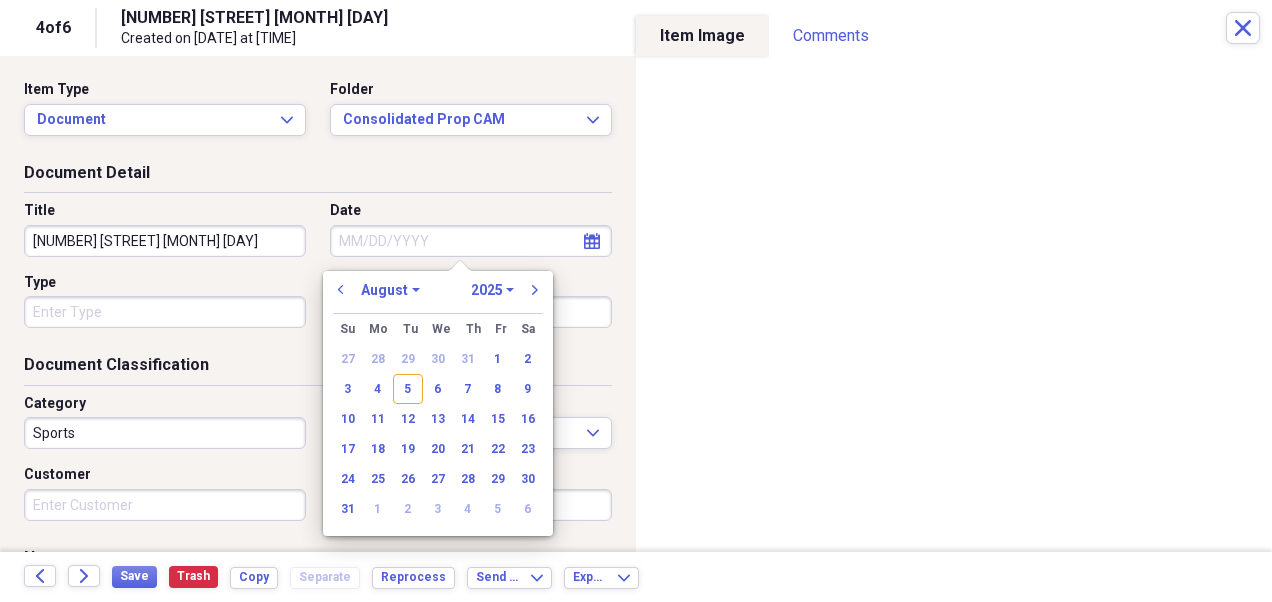 click on "previous January February March April May June July August September October November December 1970 1971 1972 1973 1974 1975 1976 1977 1978 1979 1980 1981 1982 1983 1984 1985 1986 1987 1988 1989 1990 1991 1992 1993 1994 1995 1996 1997 1998 1999 2000 2001 2002 2003 2004 2005 2006 2007 2008 2009 2010 2011 2012 2013 2014 2015 2016 2017 2018 2019 2020 2021 2022 2023 2024 2025 2026 2027 2028 2029 2030 2031 2032 2033 2034 2035 next" at bounding box center (438, 296) 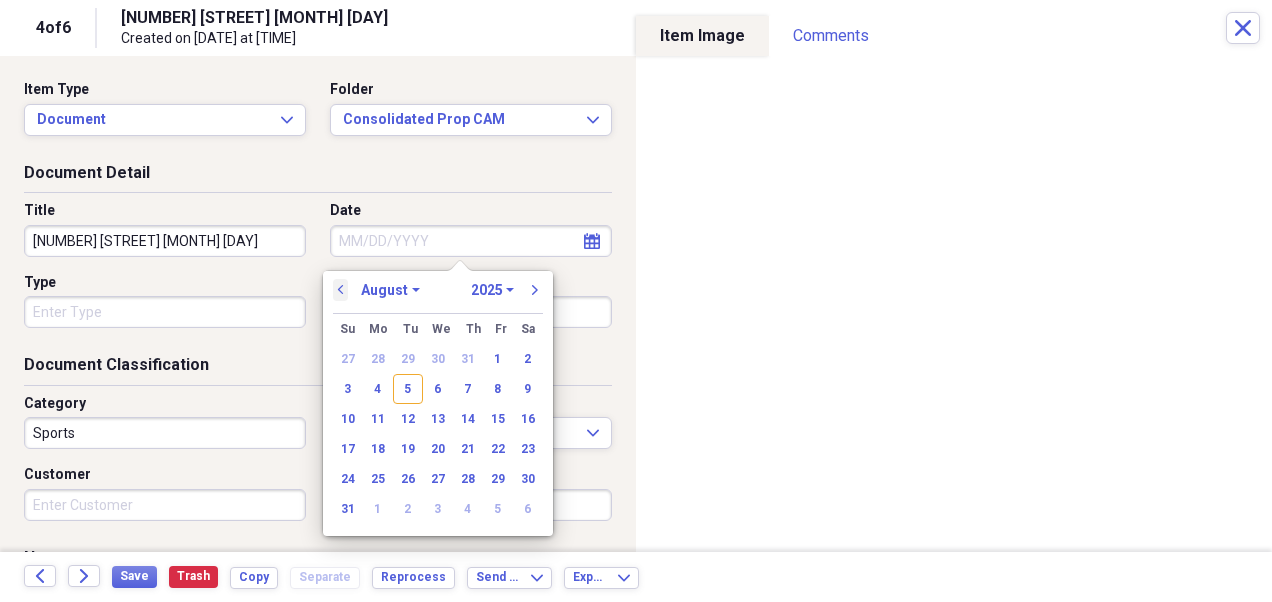 click on "previous" at bounding box center [341, 290] 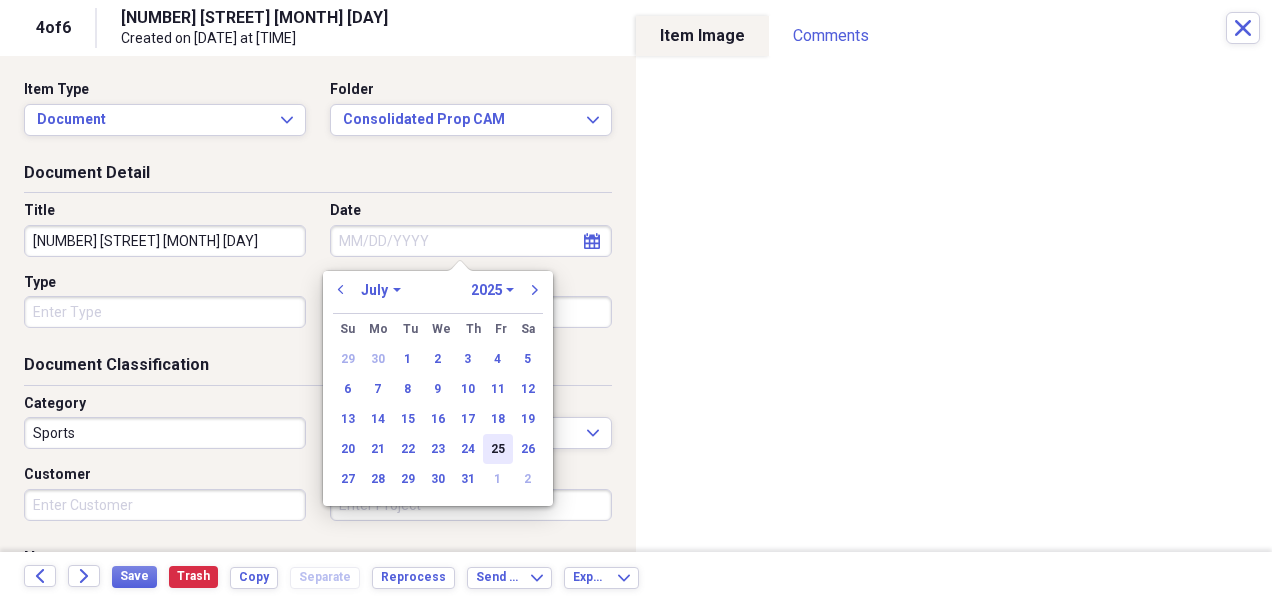 click on "25" at bounding box center [498, 449] 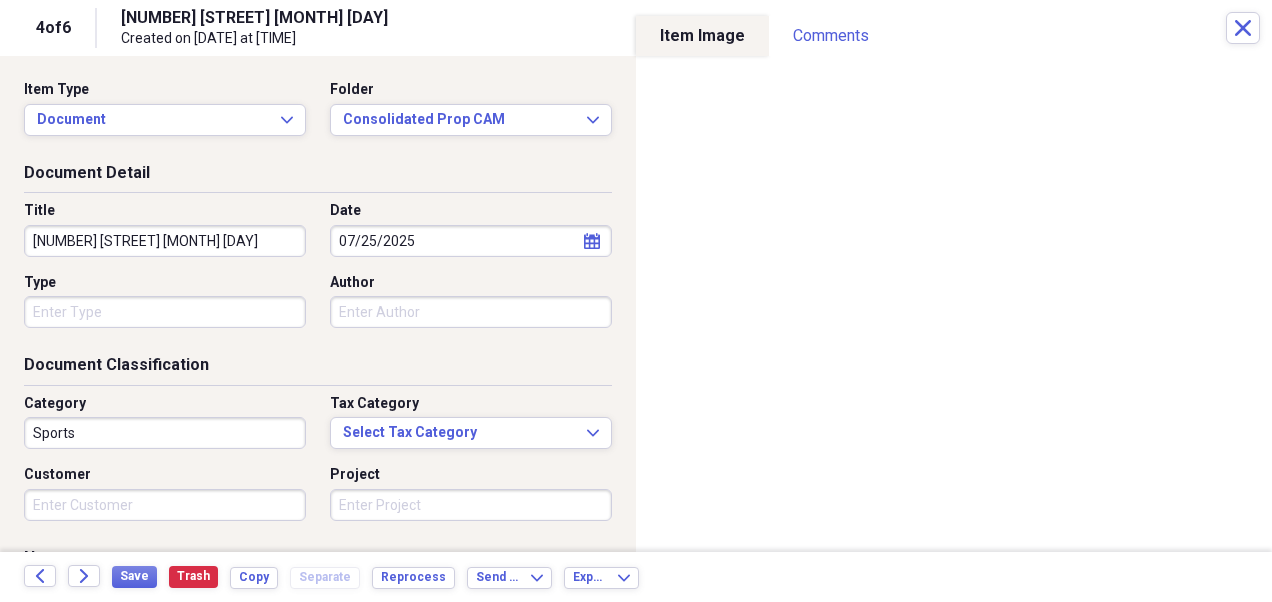 type on "07/25/2025" 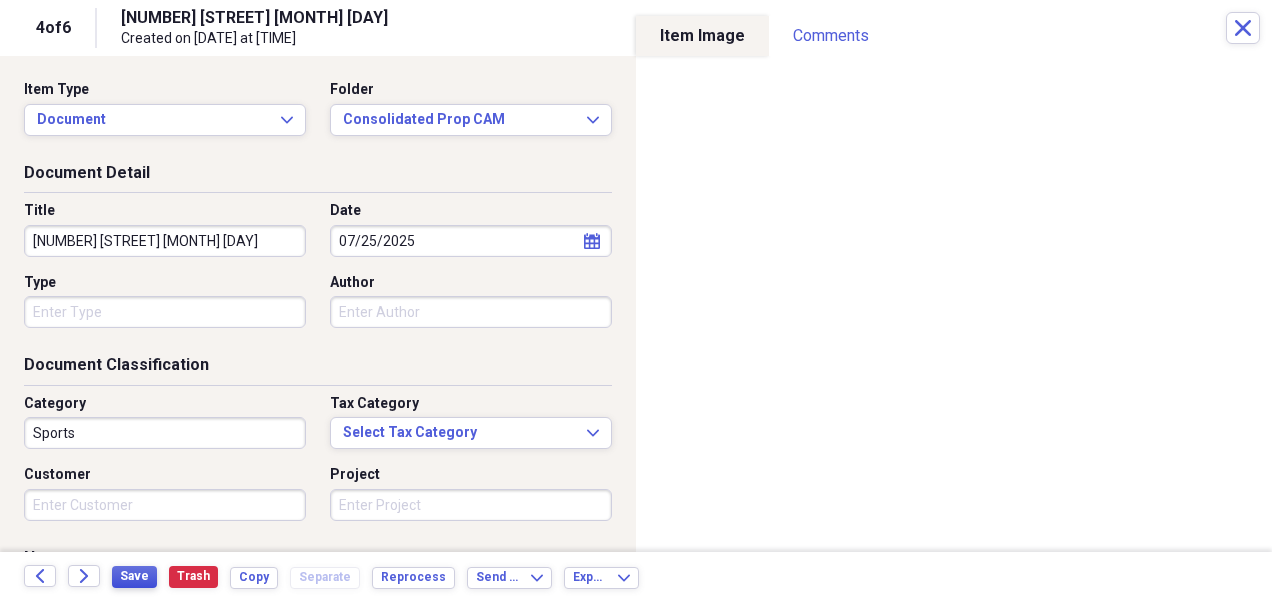 click on "Save" at bounding box center (134, 576) 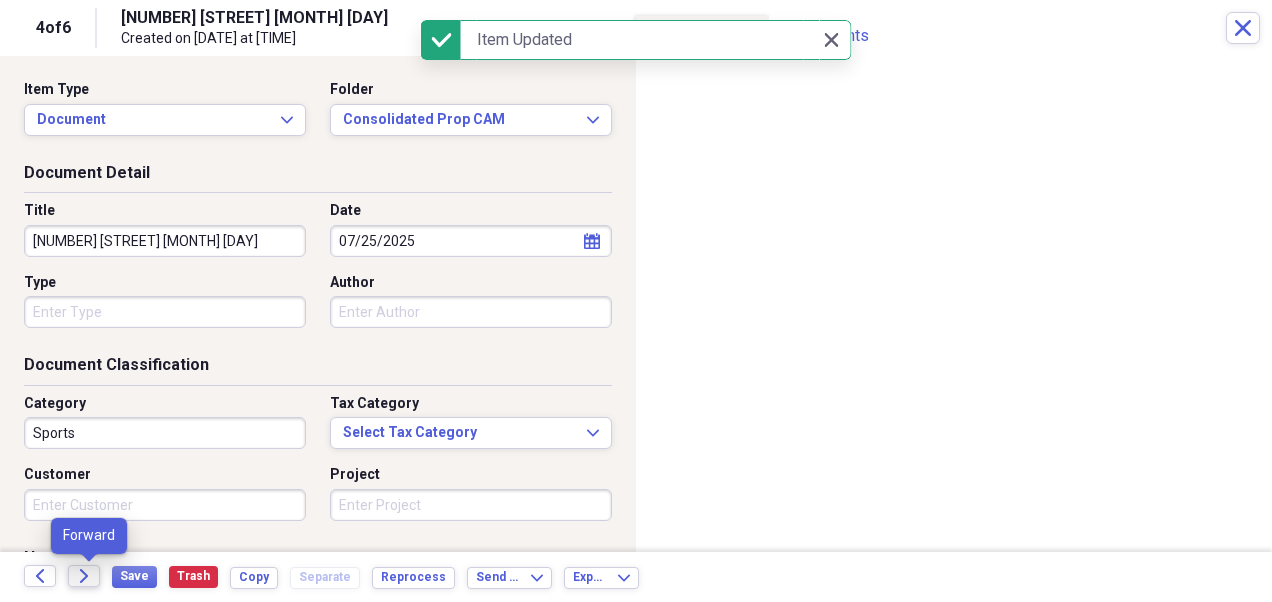 click 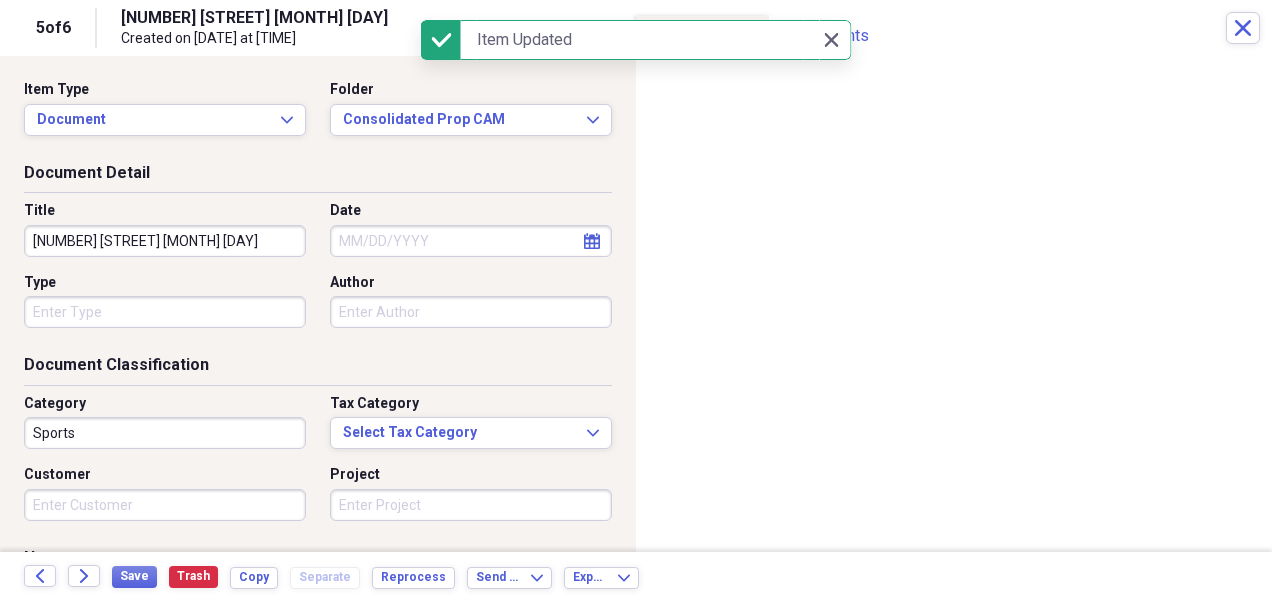 click on "calendar" 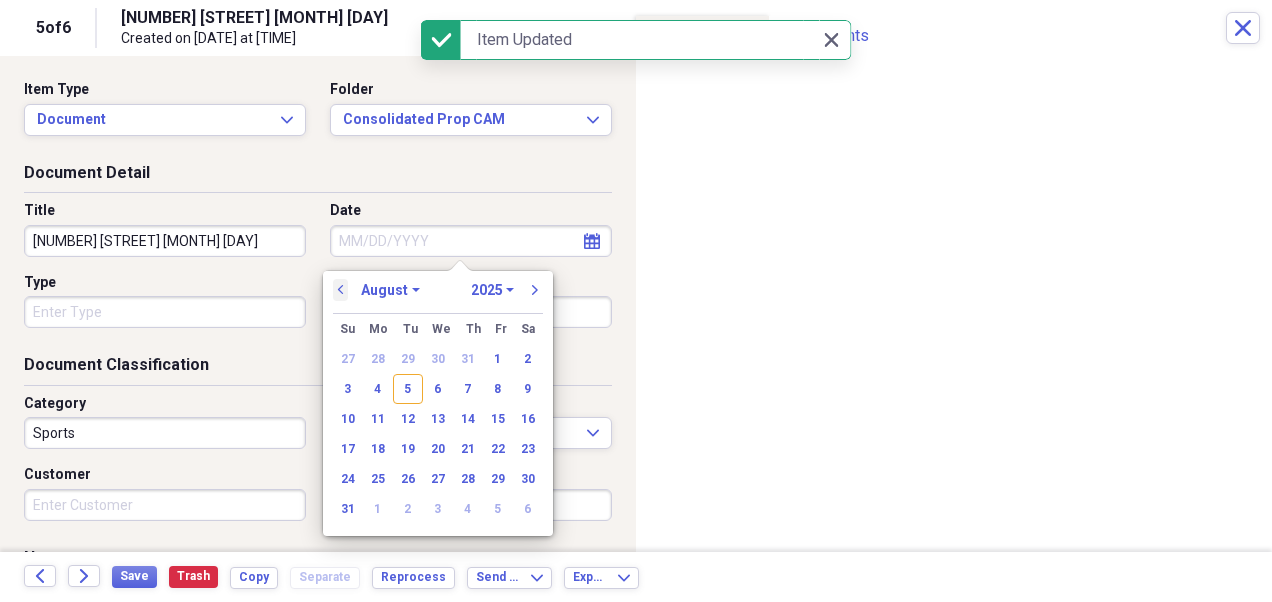 click on "previous" at bounding box center [341, 290] 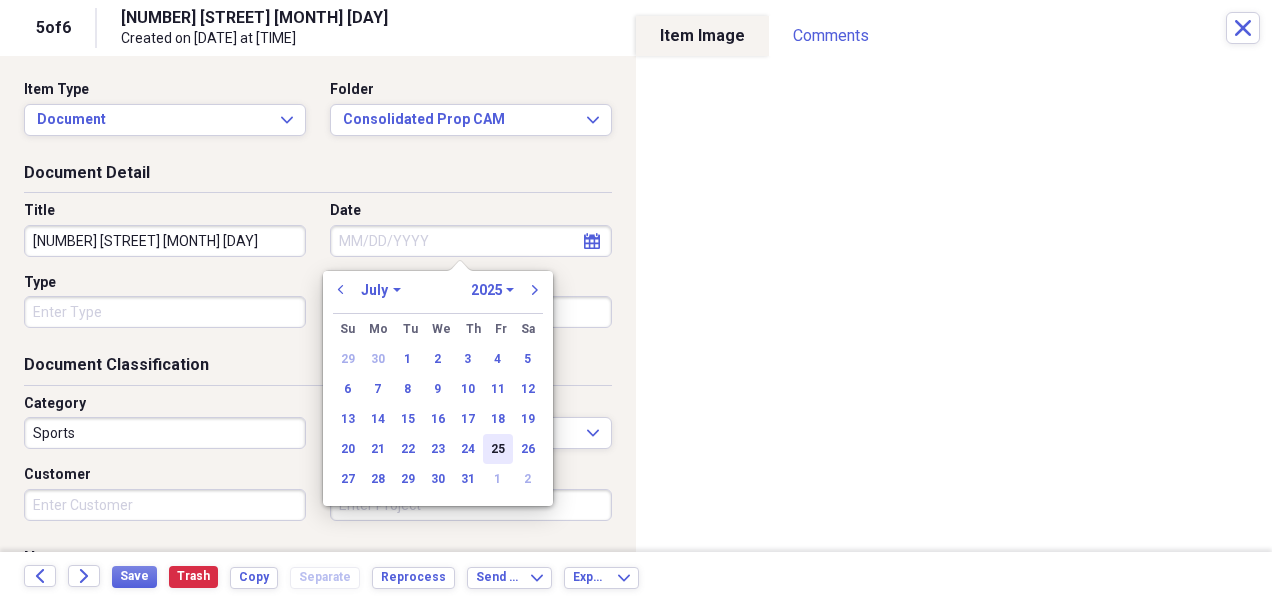 click on "25" at bounding box center [498, 449] 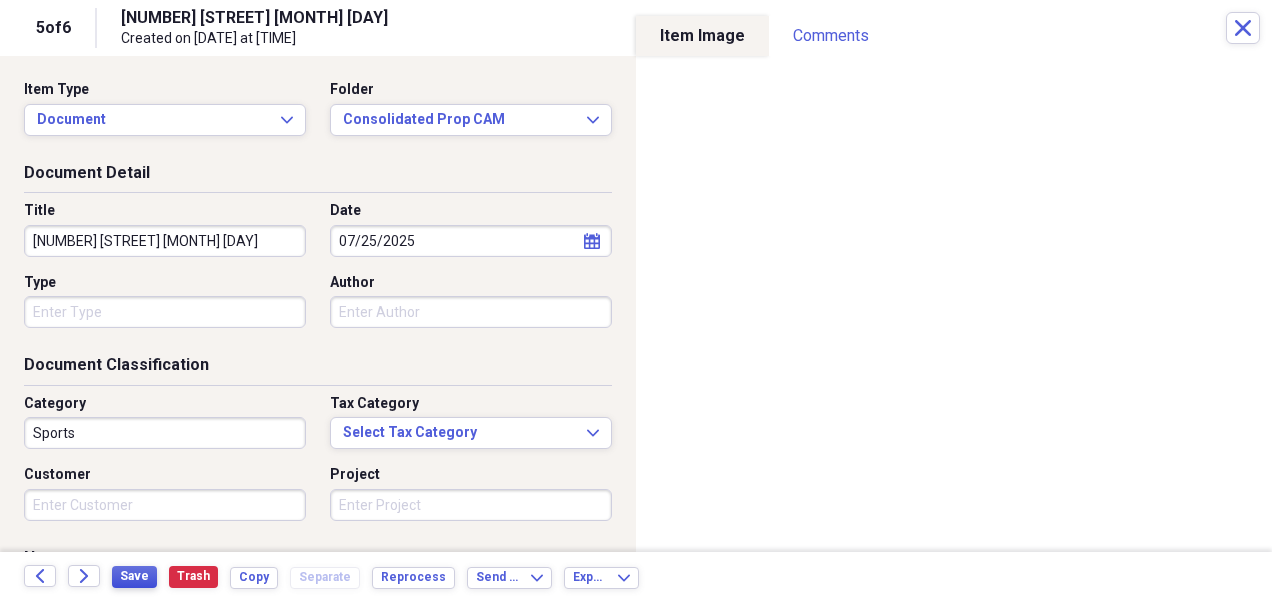 click on "Save" at bounding box center (134, 576) 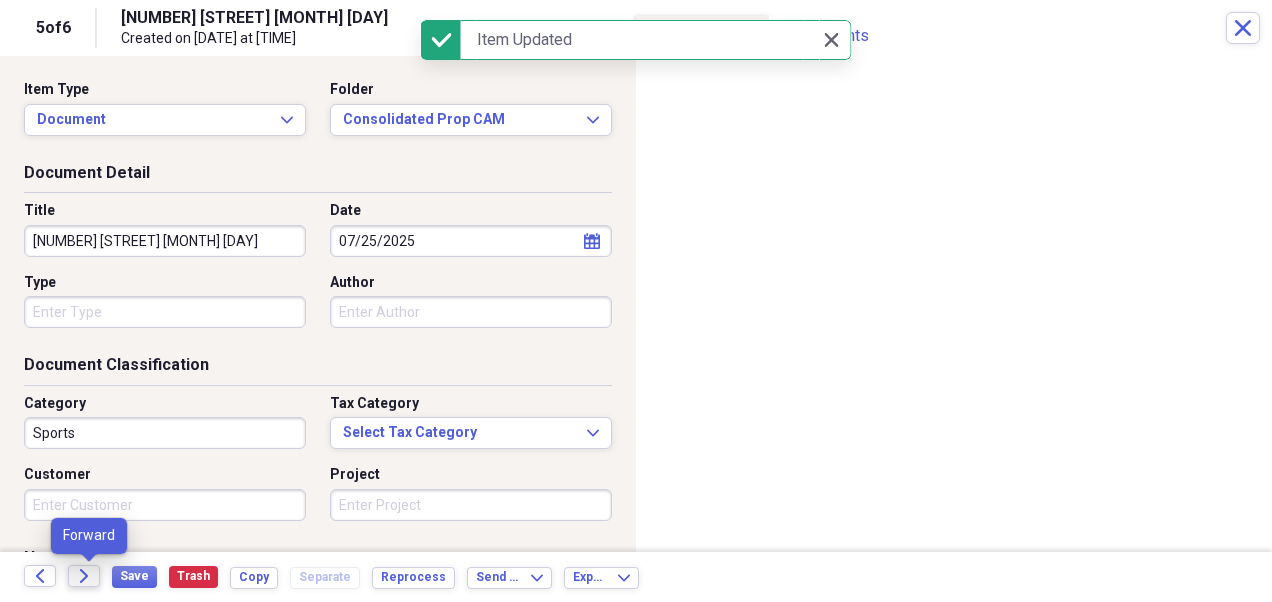 click on "Forward" 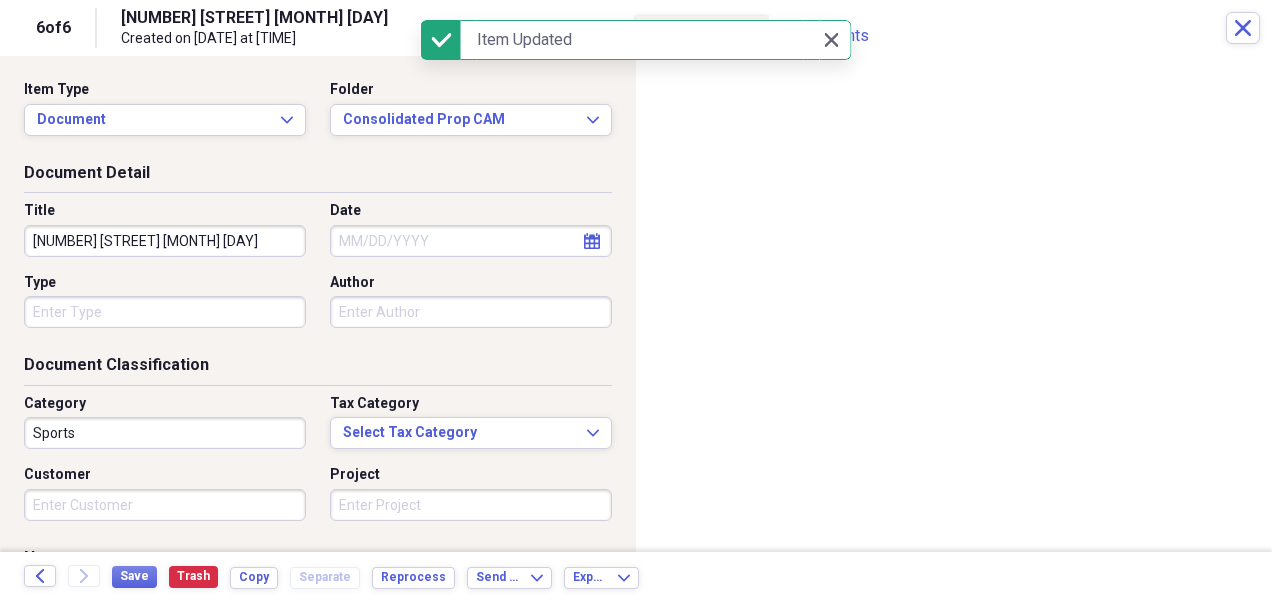 click 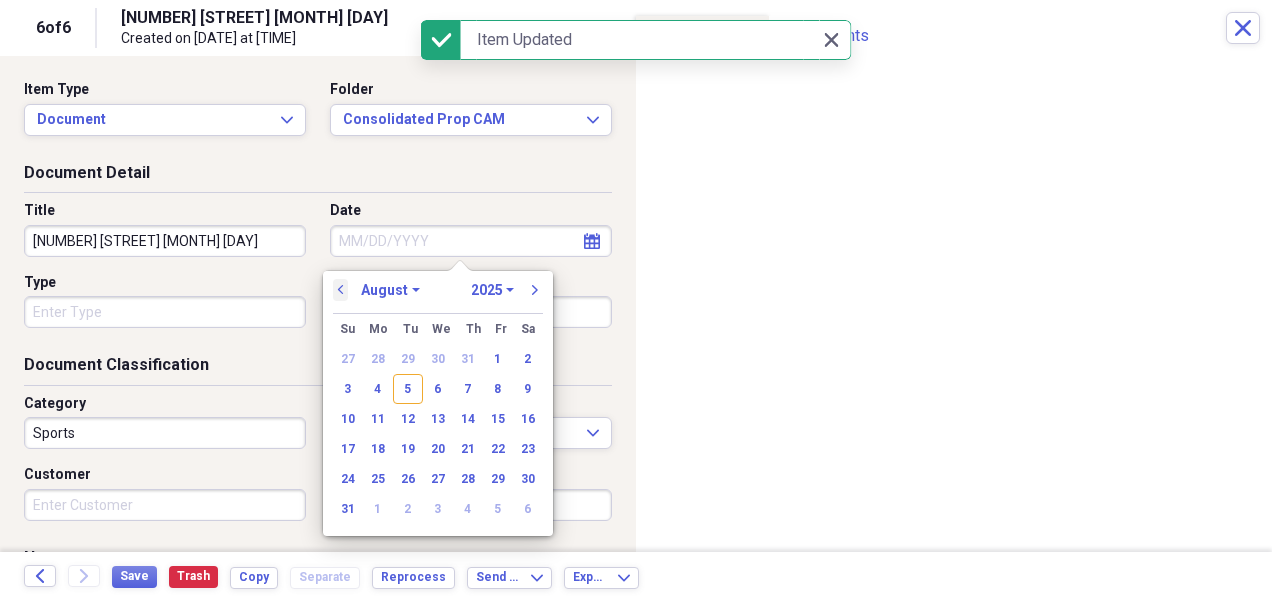 click on "previous" at bounding box center [341, 290] 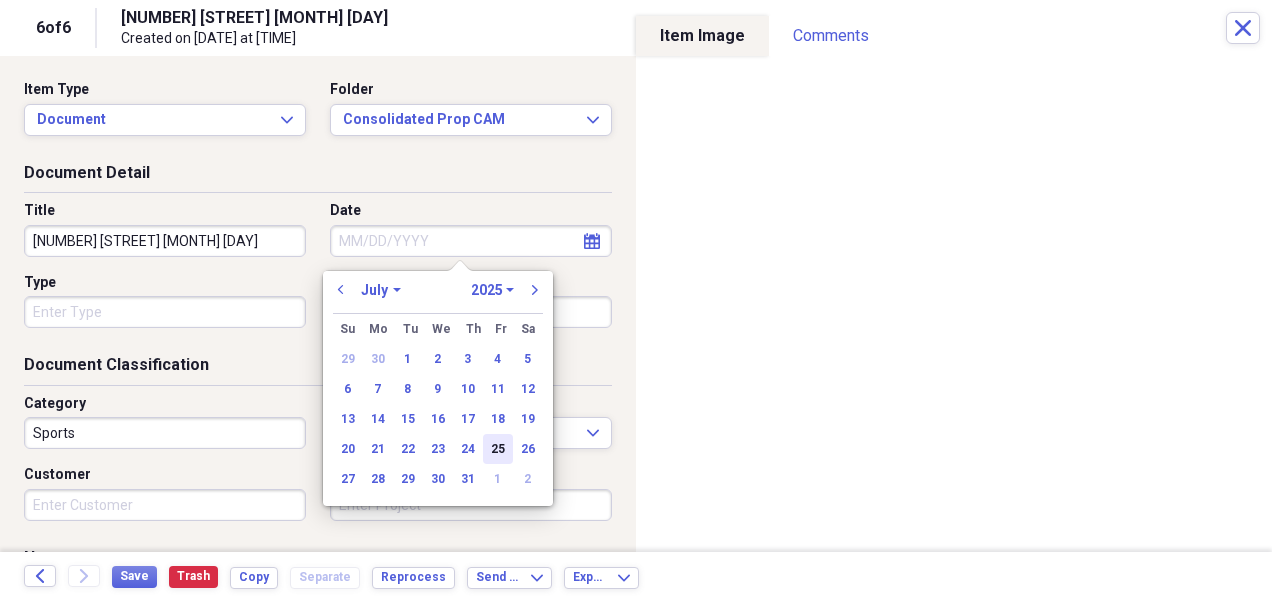 click on "25" at bounding box center [498, 449] 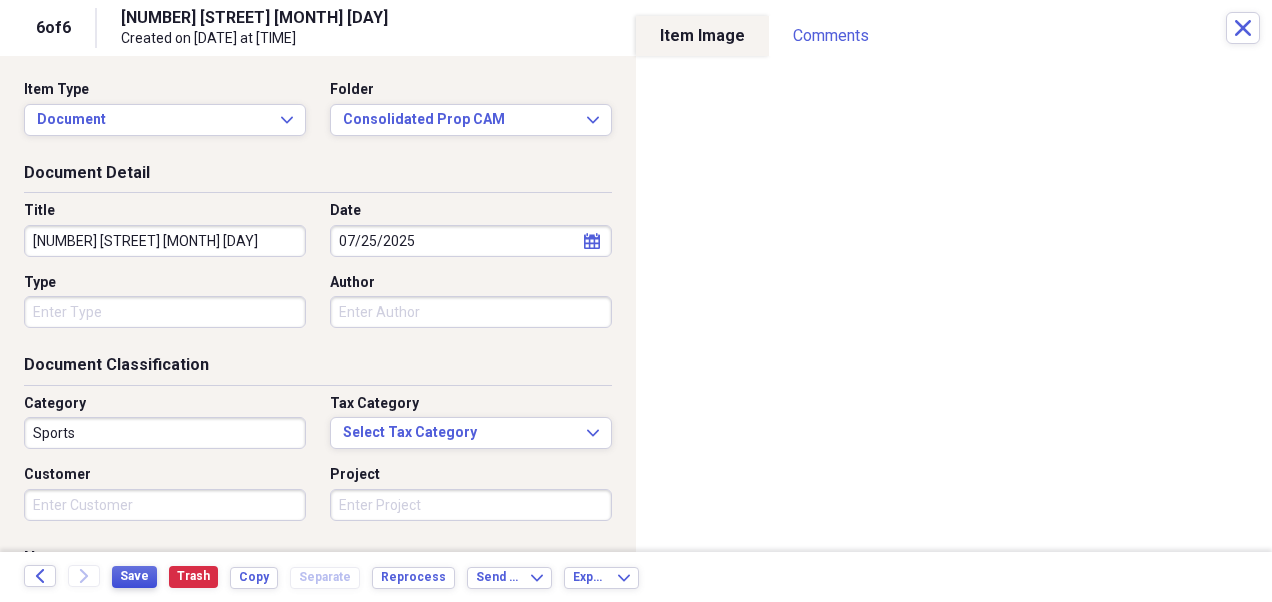 click on "Save" at bounding box center [134, 576] 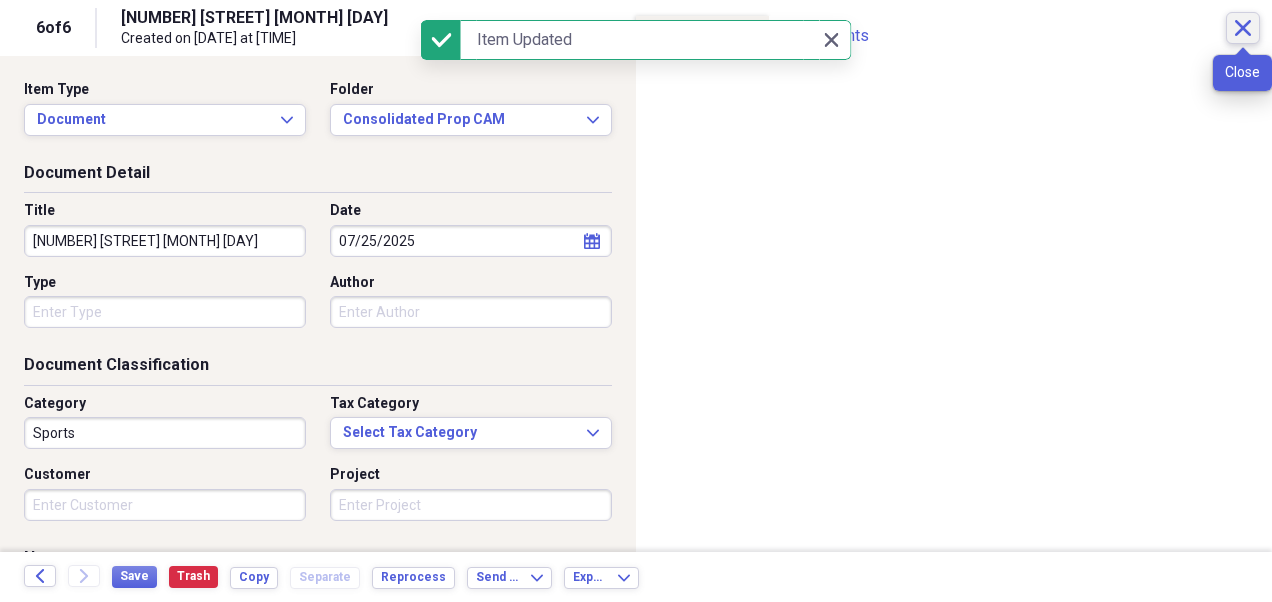 click on "Close" 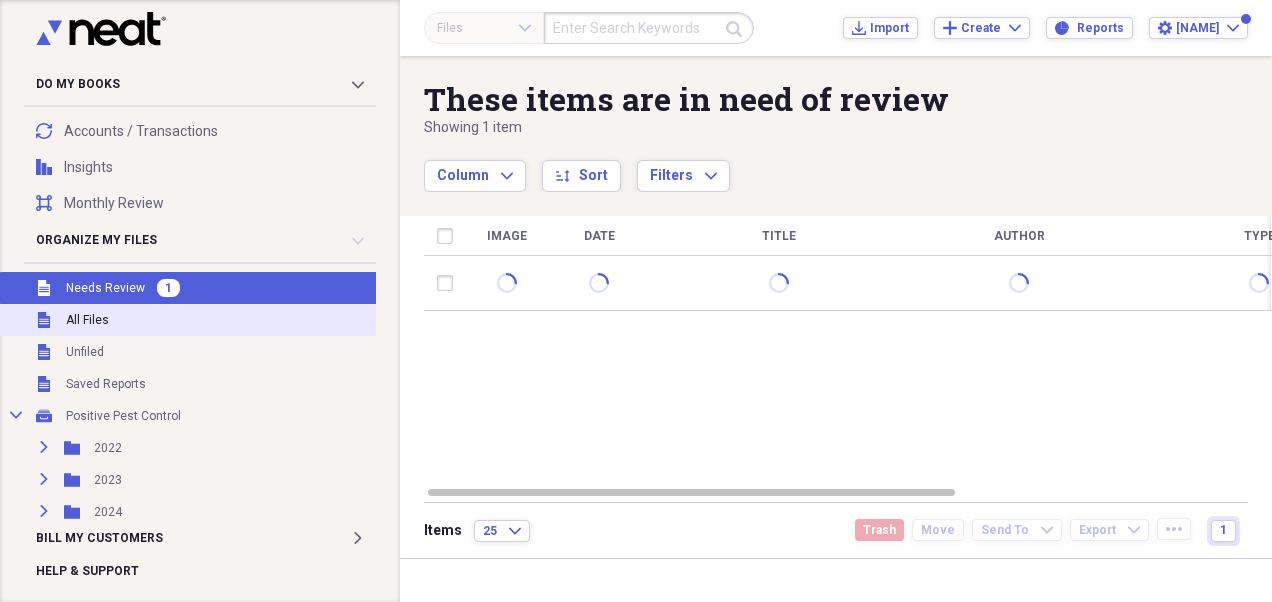 click on "Unfiled All Files" at bounding box center [273, 320] 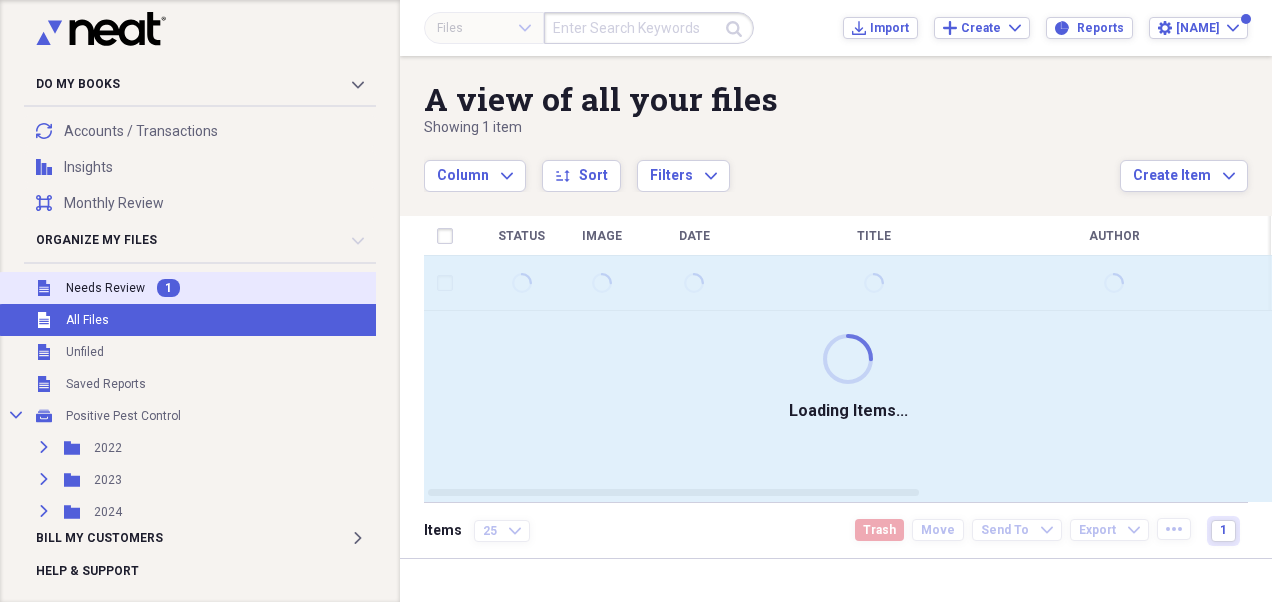 click on "Unfiled Needs Review 1" at bounding box center (273, 288) 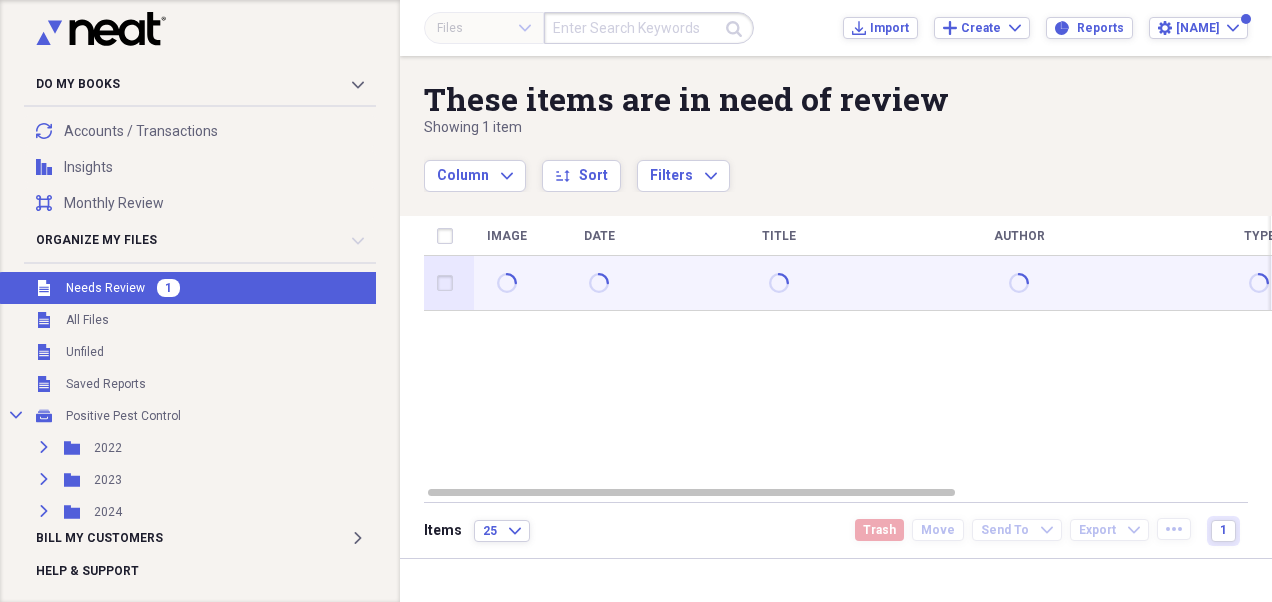 click at bounding box center [599, 283] 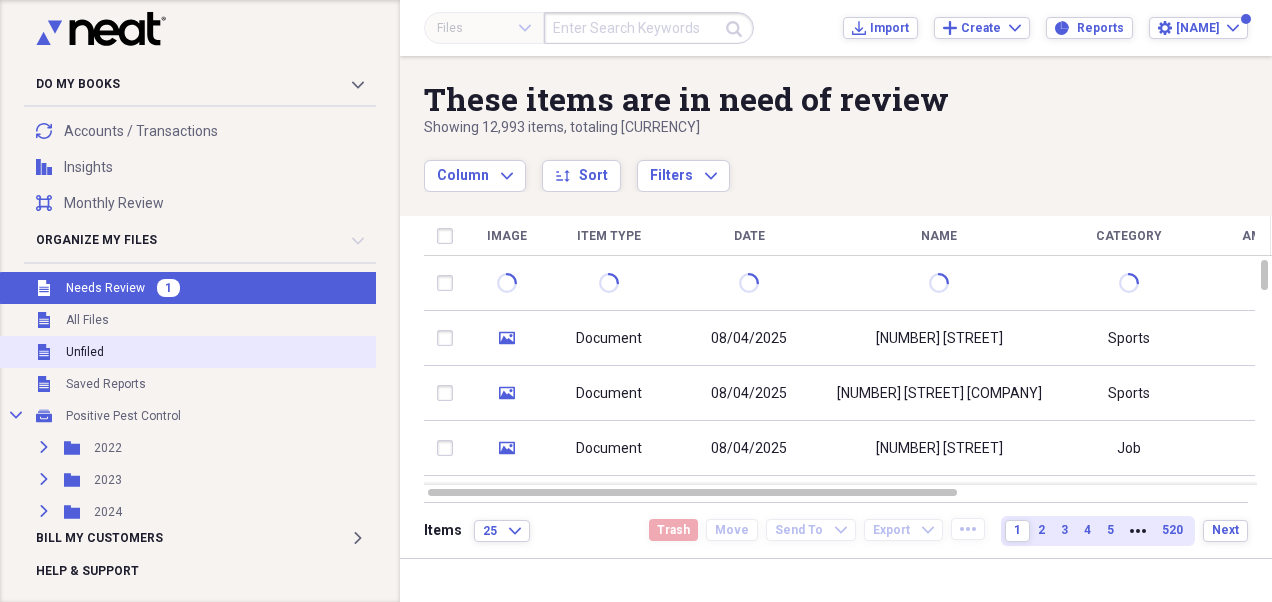 click on "Unfiled Unfiled" at bounding box center (273, 352) 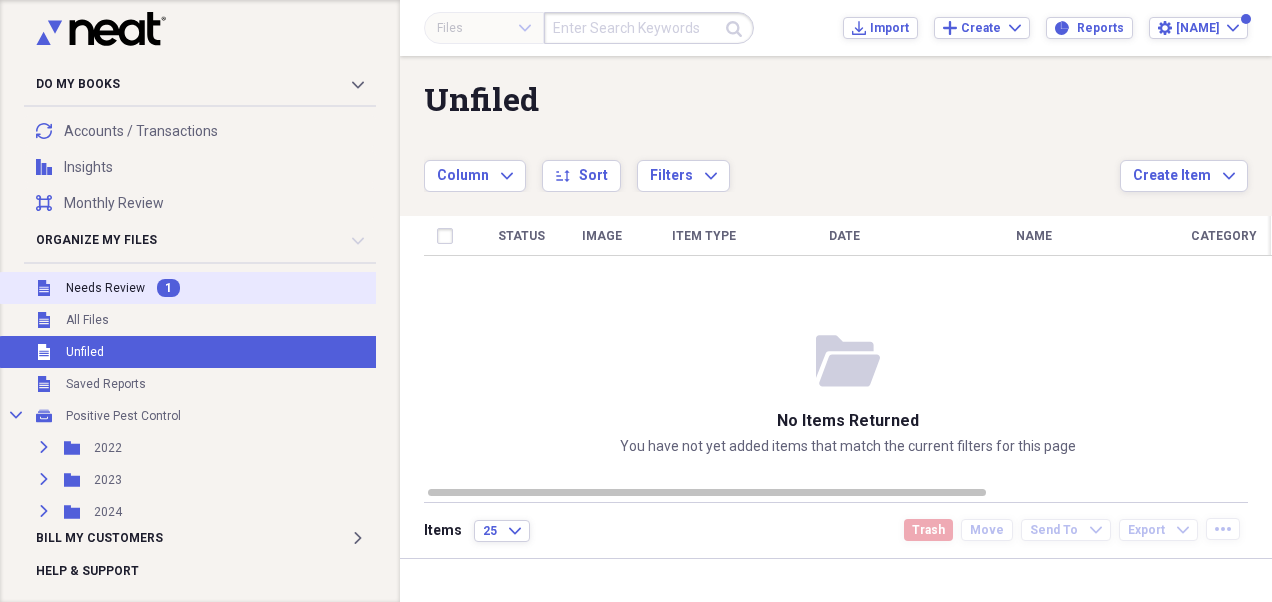 click on "Needs Review" at bounding box center (105, 288) 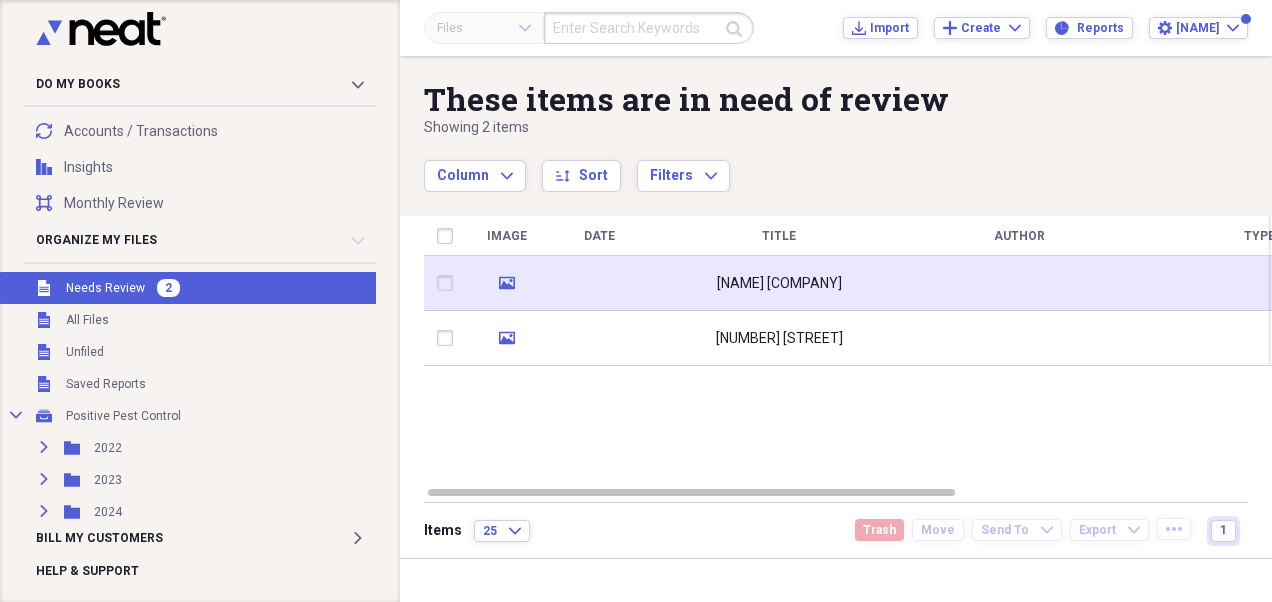 click on "[NAME] [COMPANY]" at bounding box center (779, 284) 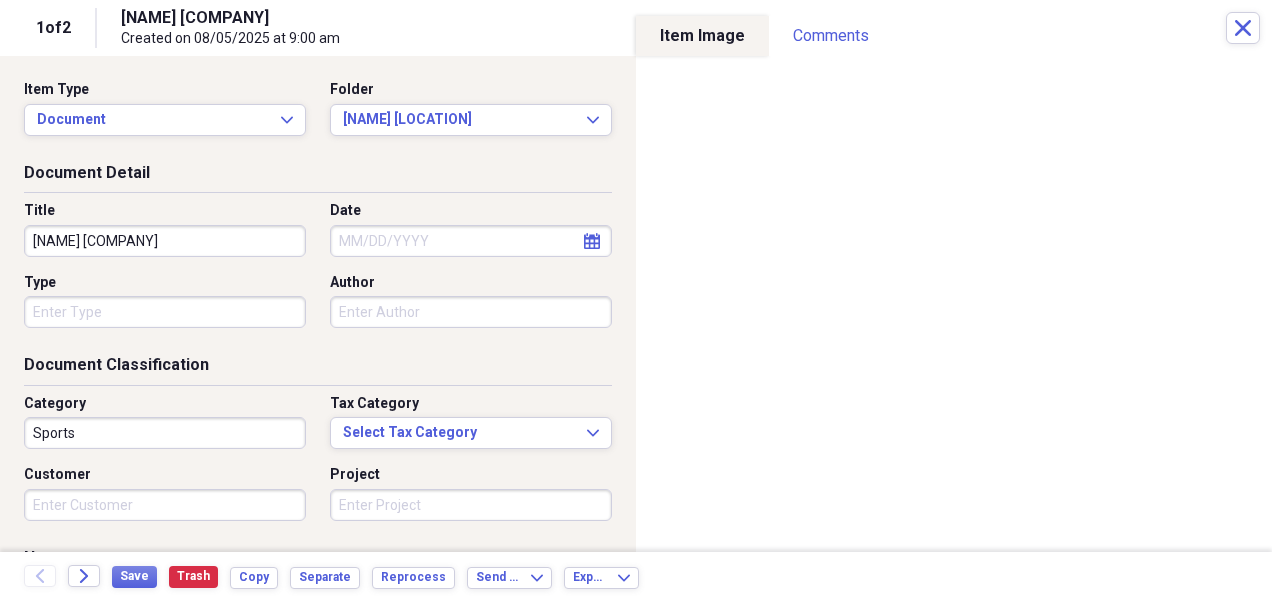 click 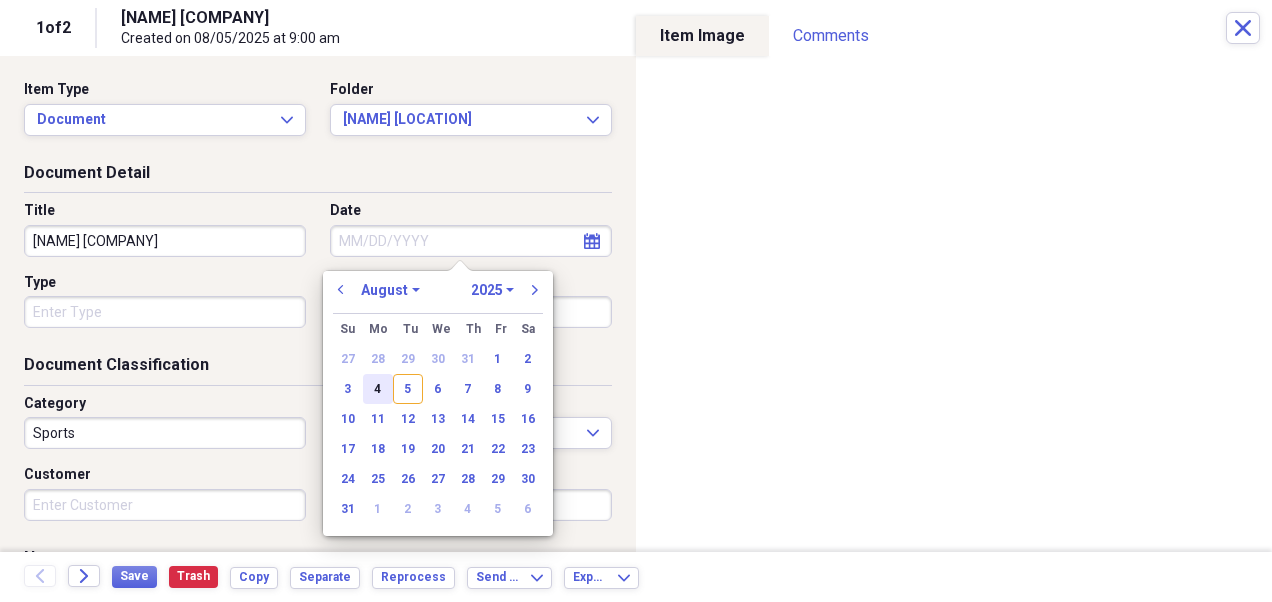 click on "4" at bounding box center [378, 389] 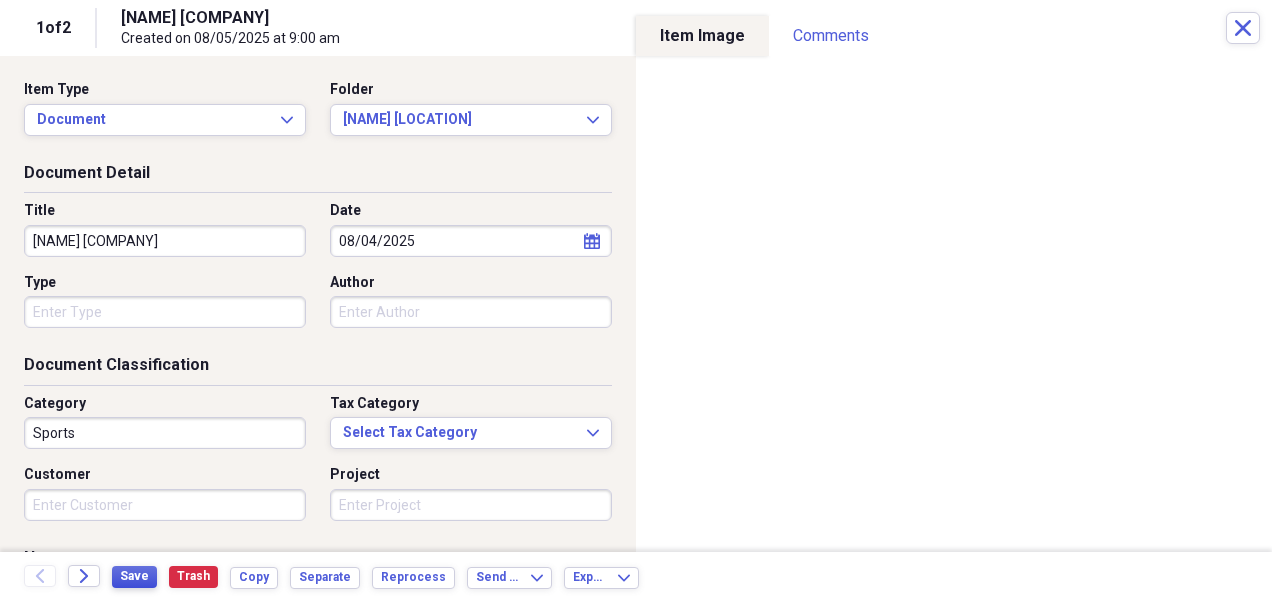 click on "Save" at bounding box center [134, 576] 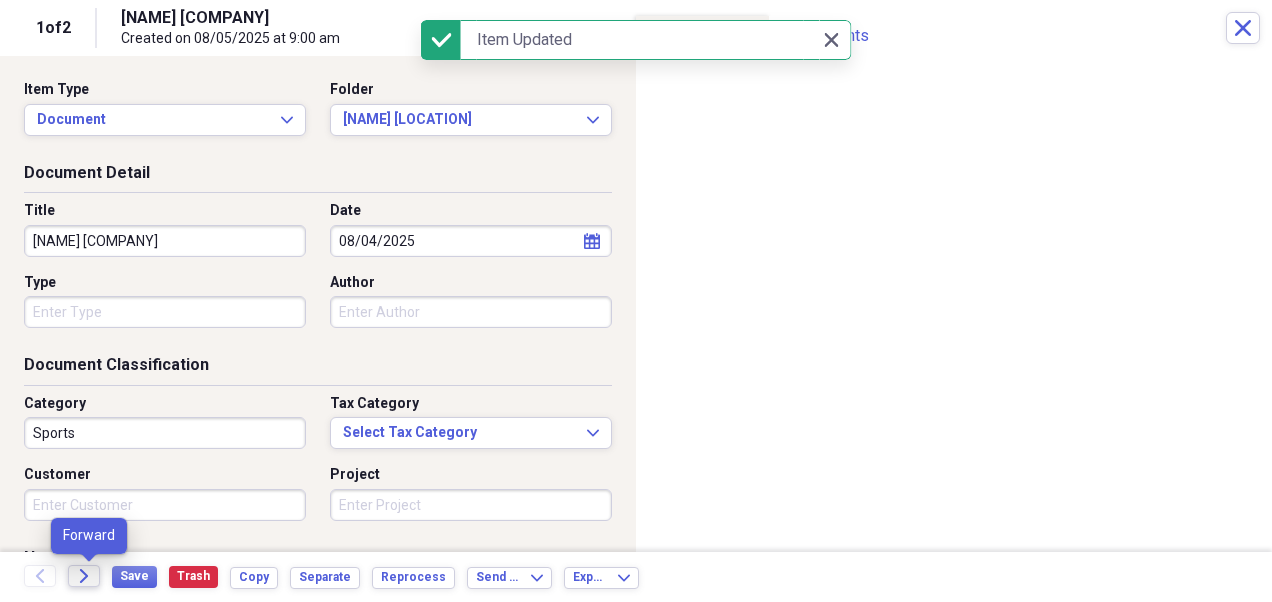 click on "Forward" 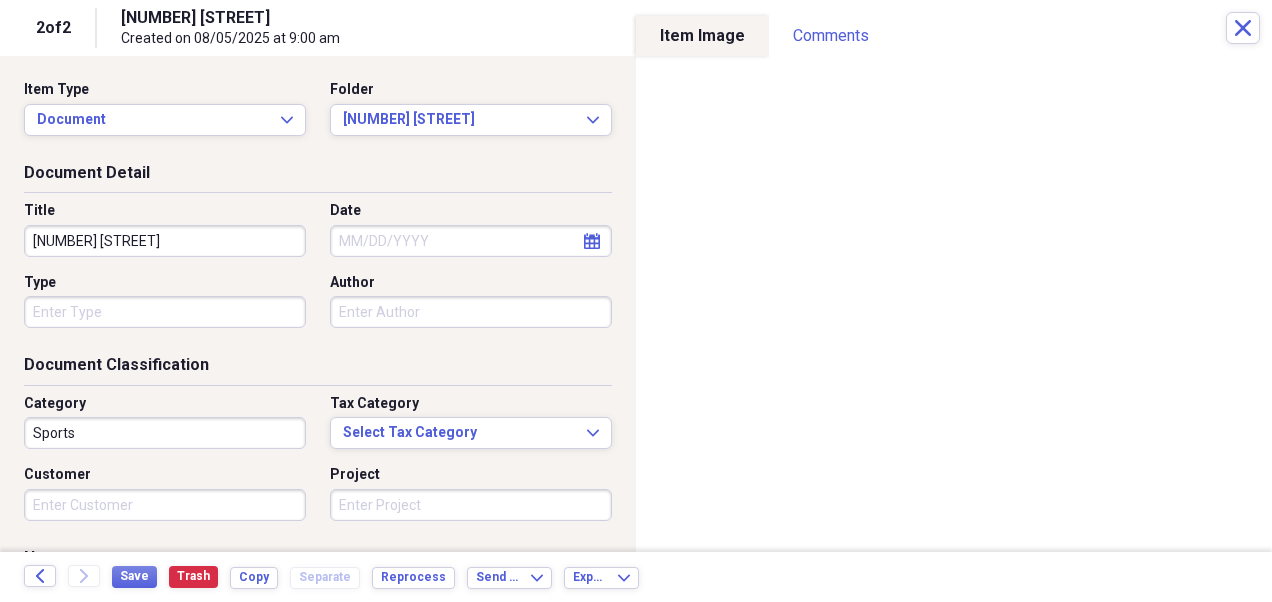 click 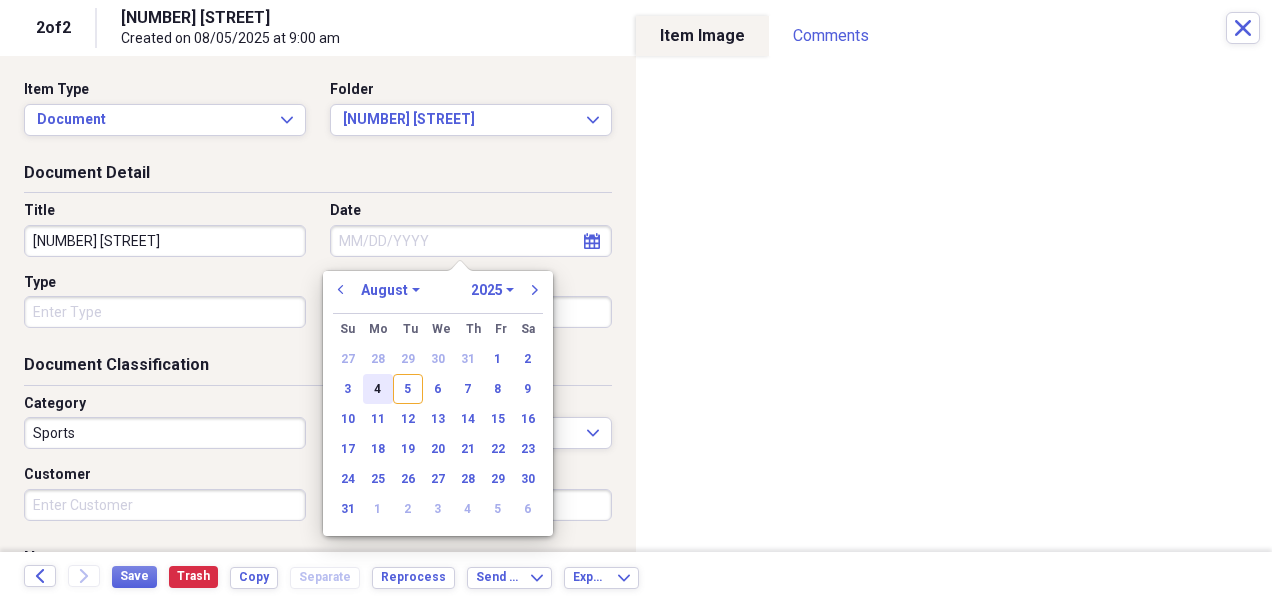 click on "4" at bounding box center [378, 389] 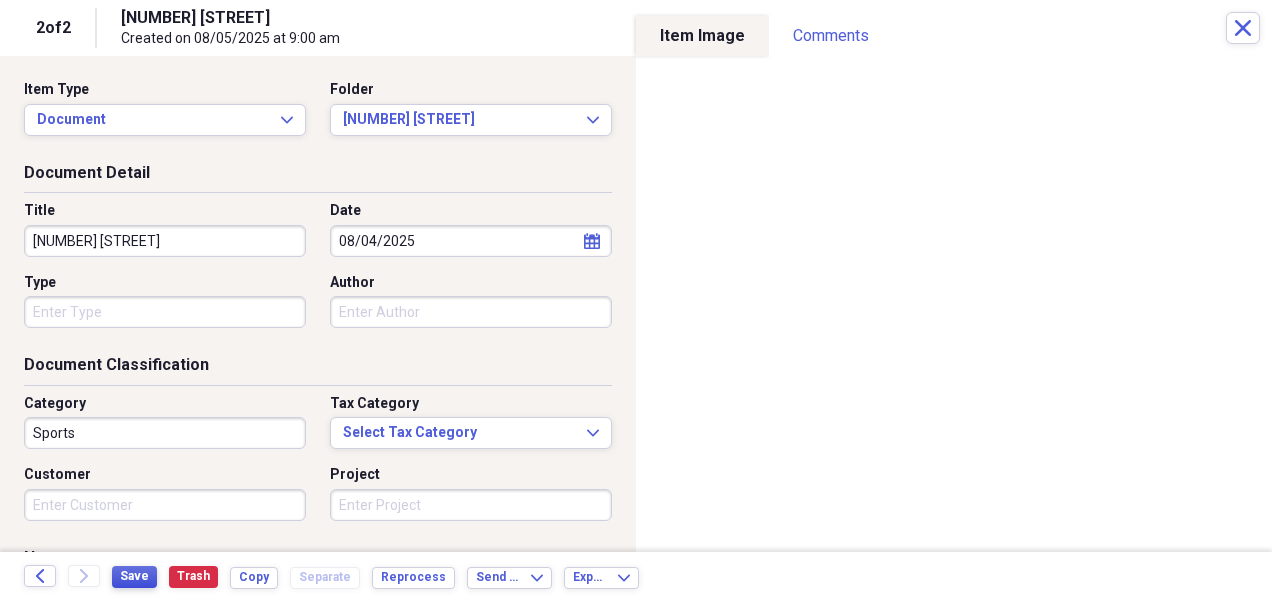 click on "Save" at bounding box center (134, 576) 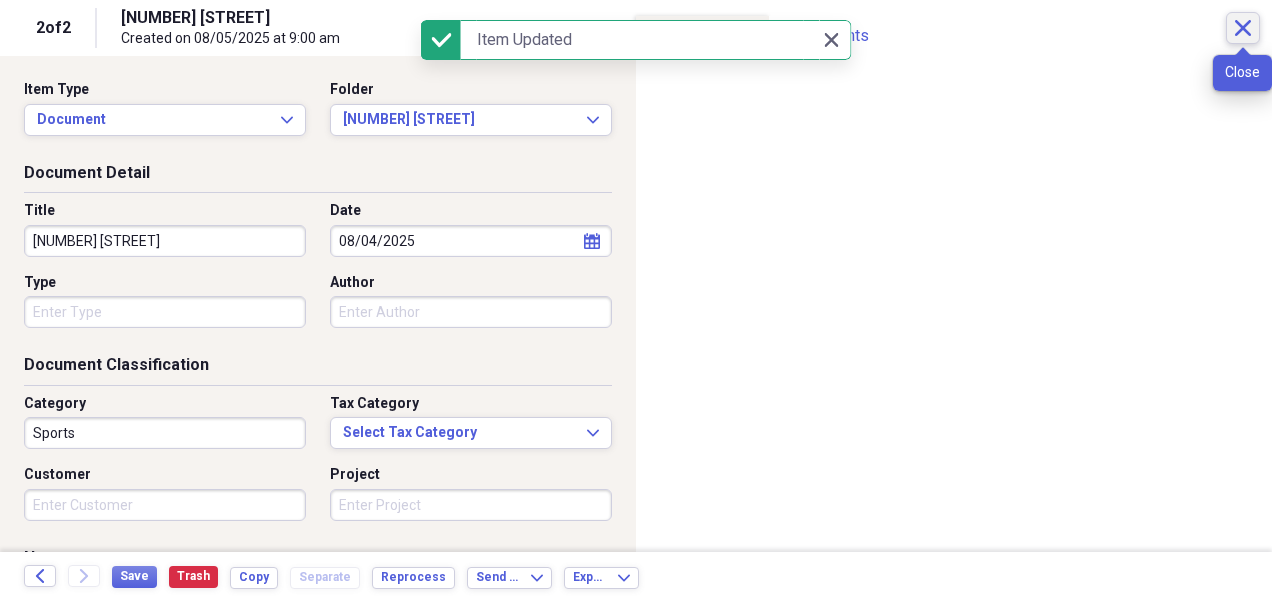 click on "Close" 